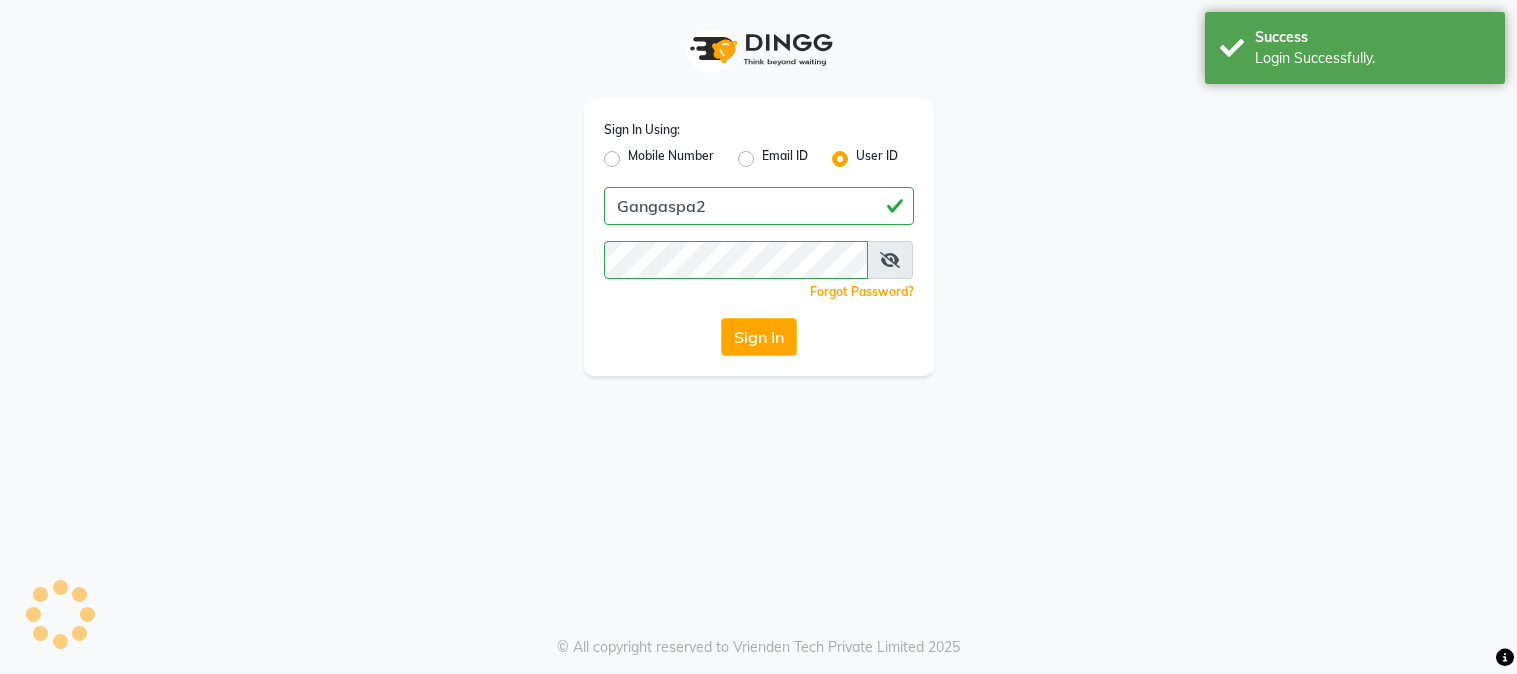 scroll, scrollTop: 0, scrollLeft: 0, axis: both 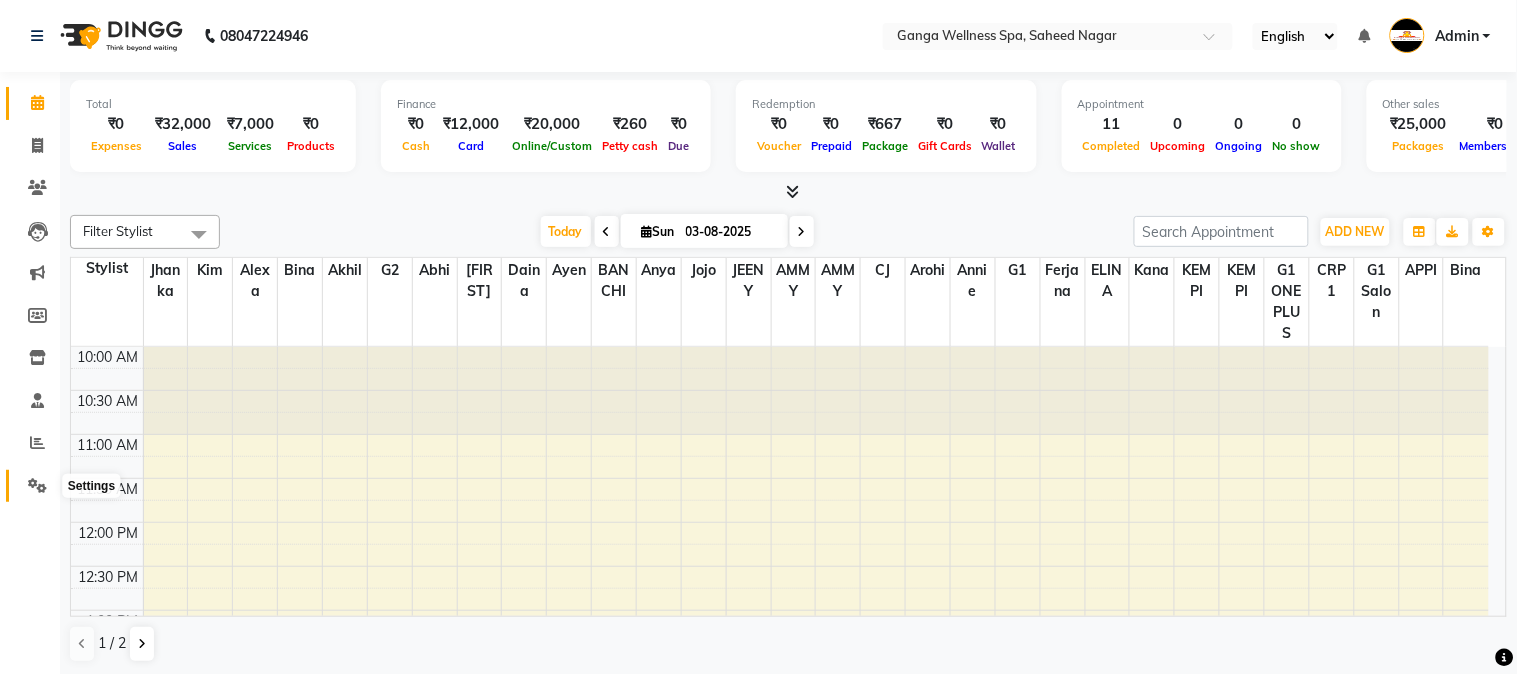 click 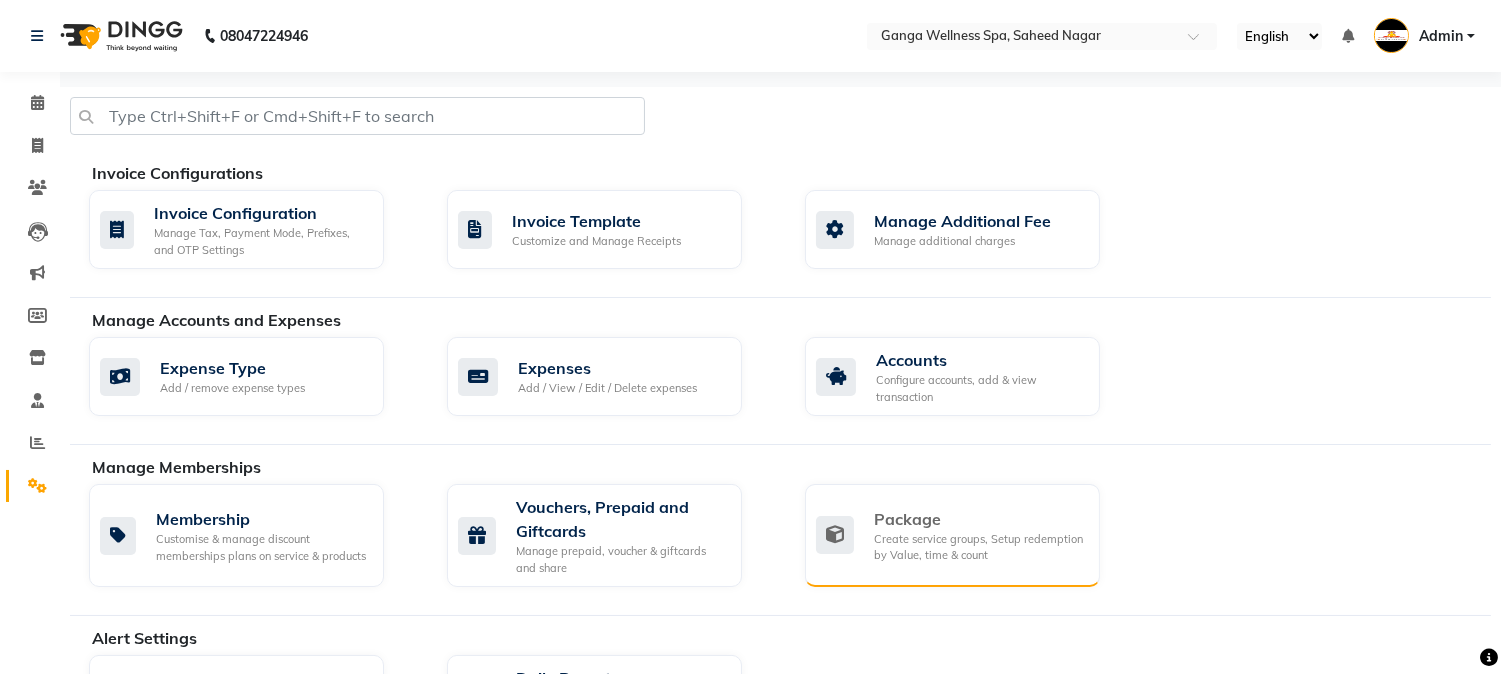 click on "Create service groups, Setup redemption by Value, time & count" 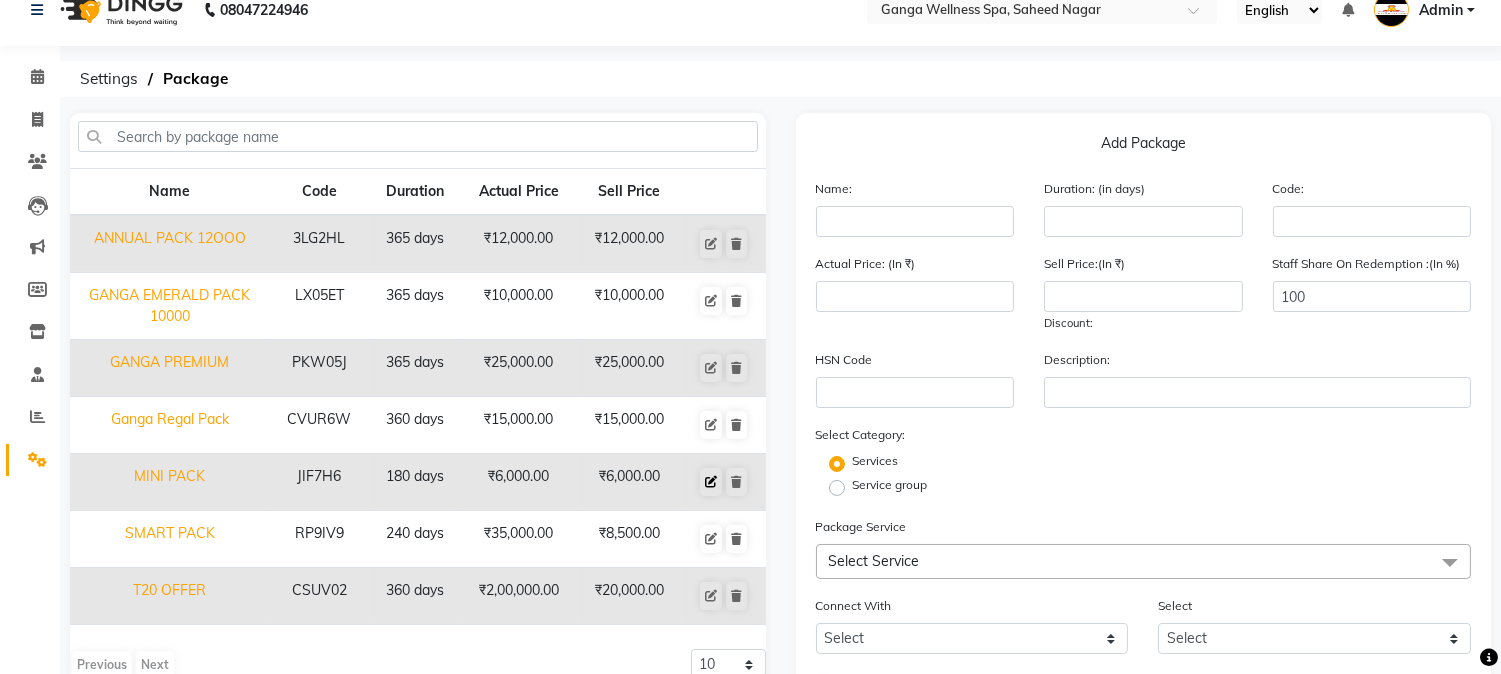 scroll, scrollTop: 111, scrollLeft: 0, axis: vertical 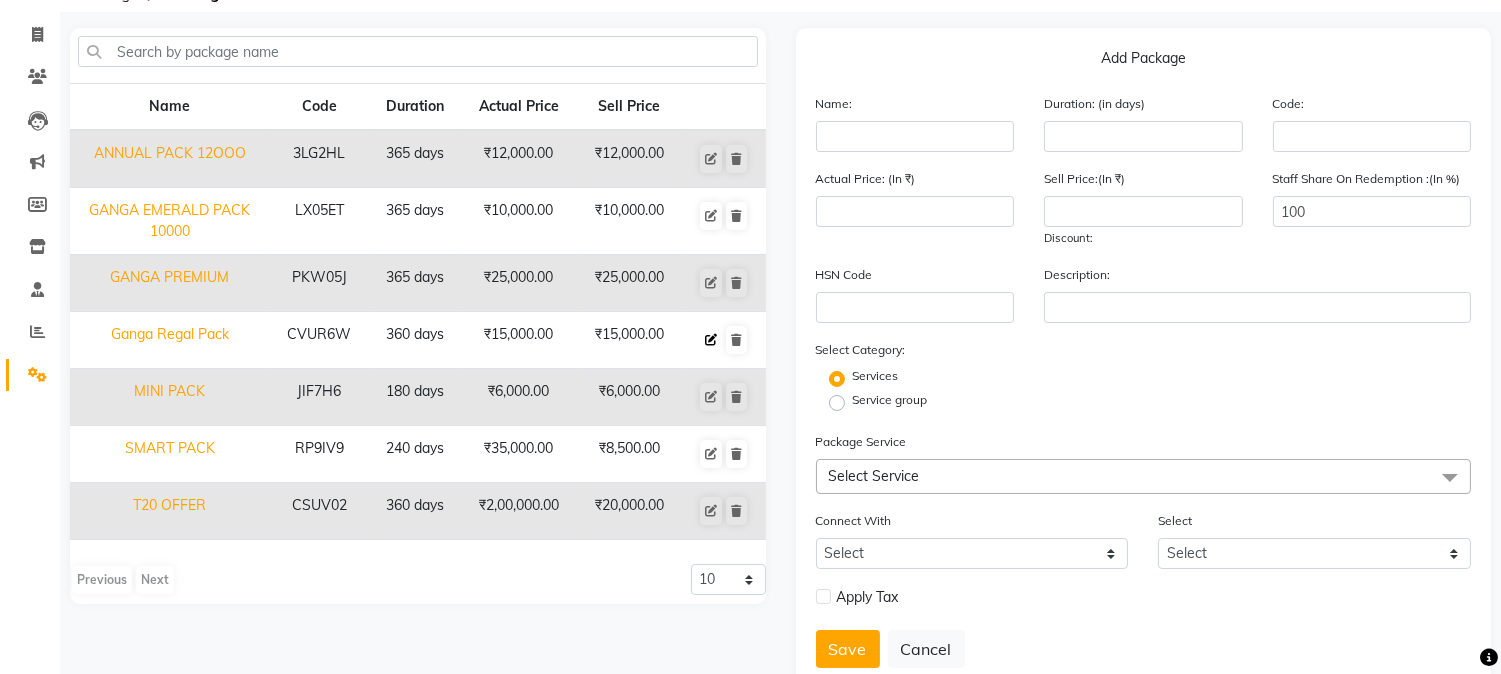 click 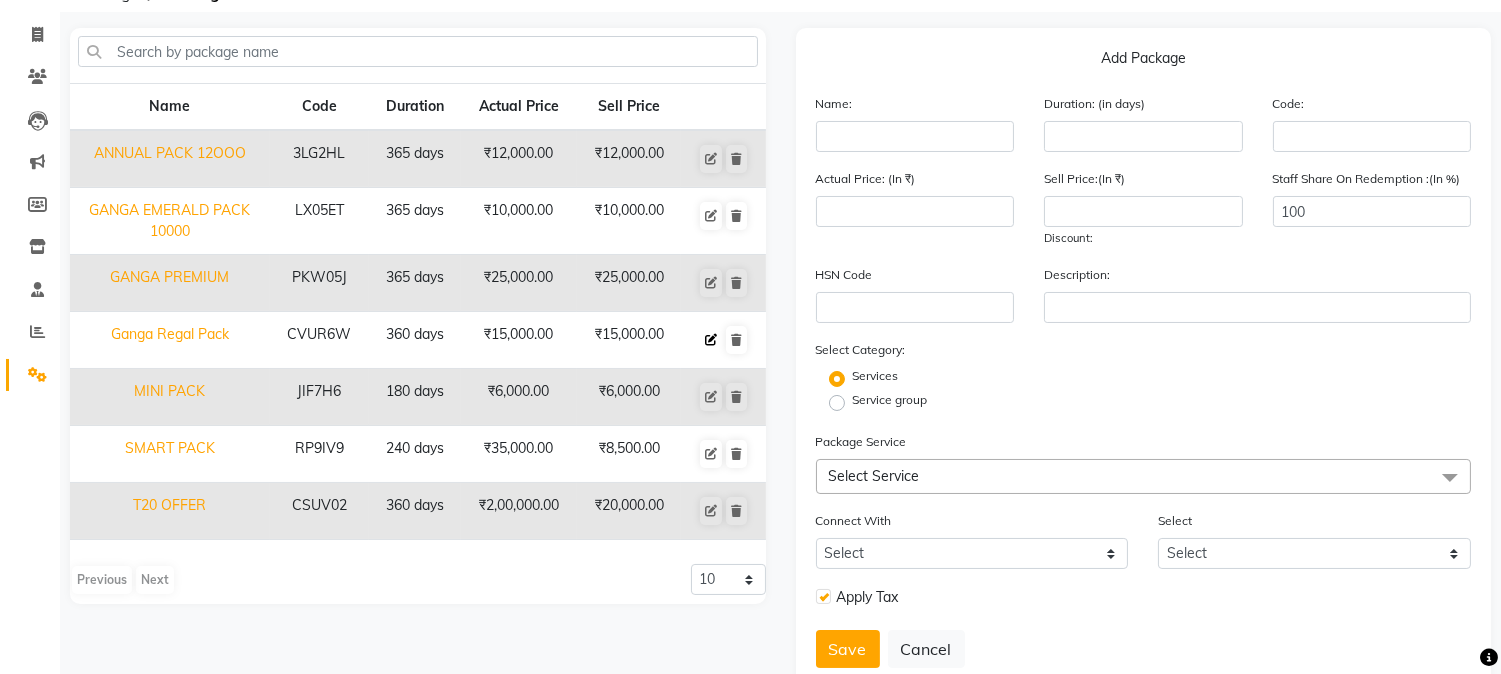 type on "Ganga Regal Pack" 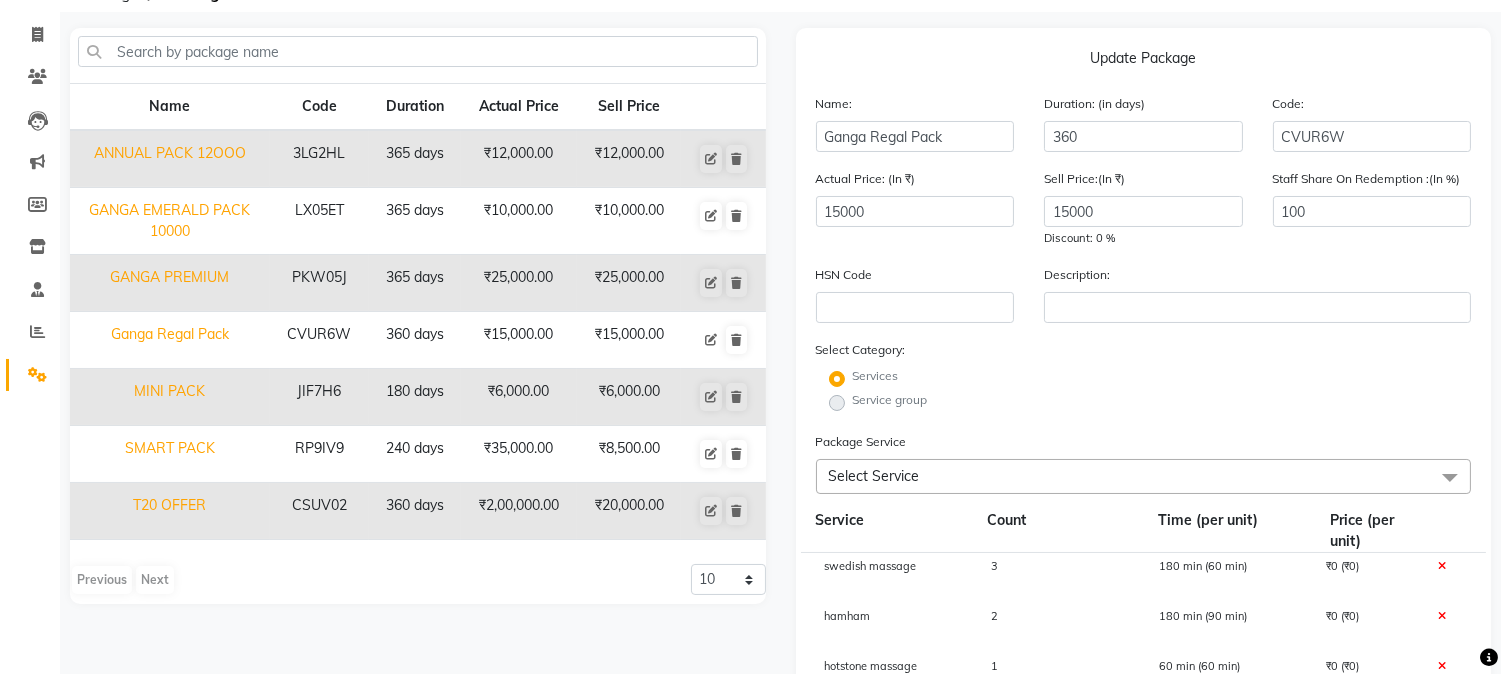 scroll, scrollTop: 444, scrollLeft: 0, axis: vertical 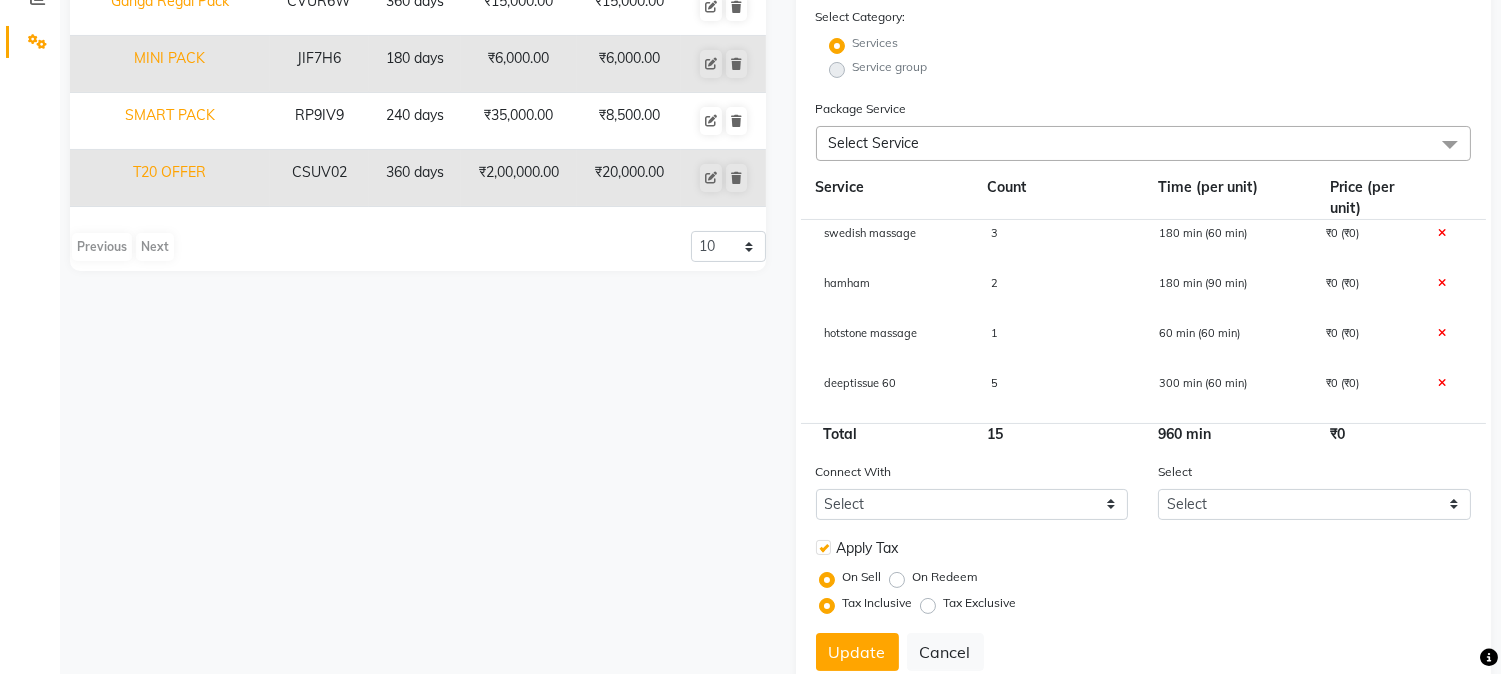 click on "2" 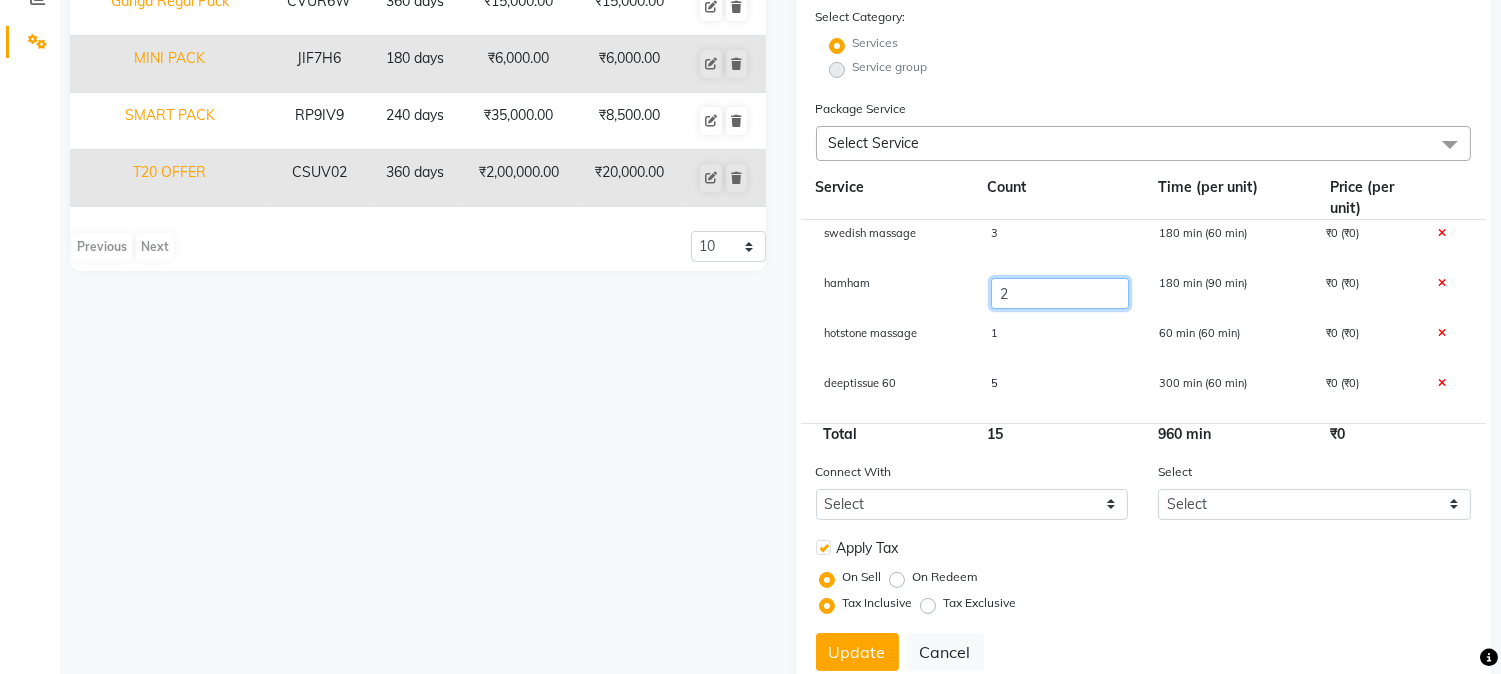 click on "2" 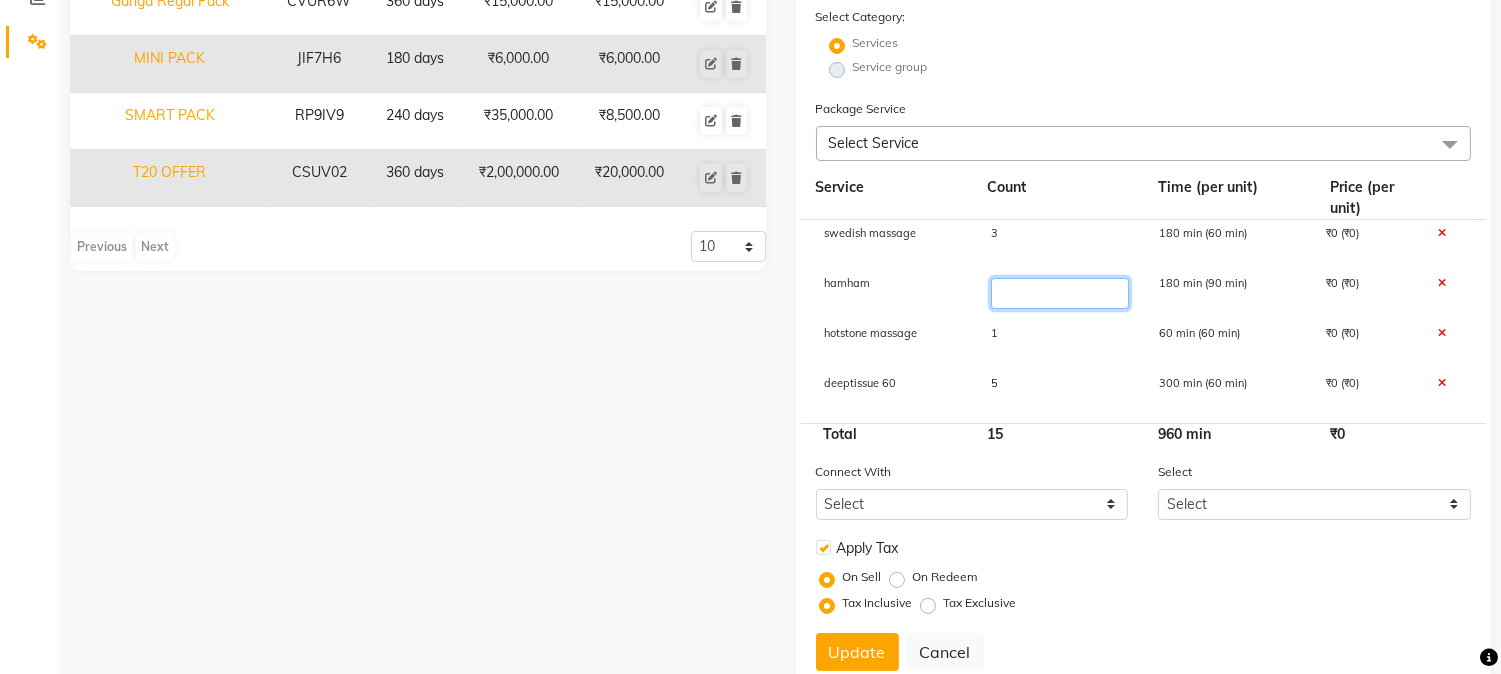type on "4" 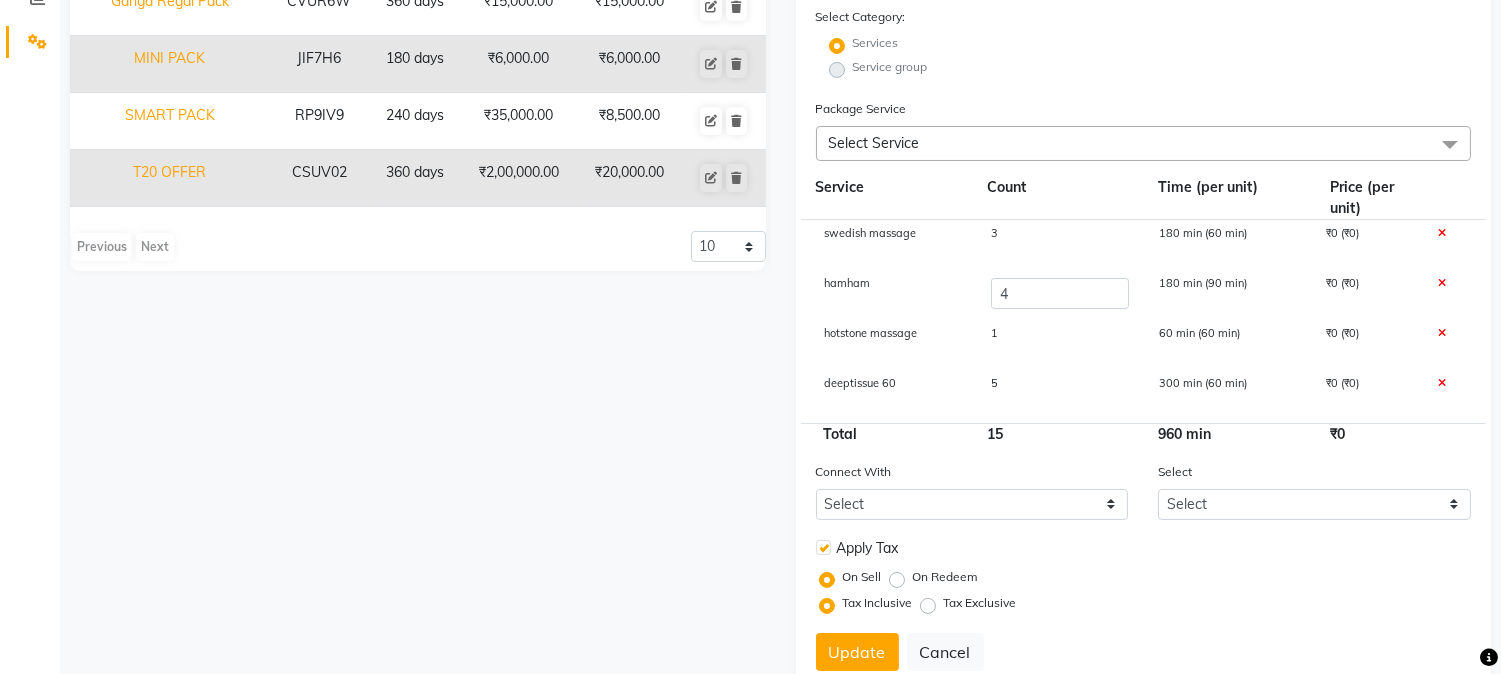 click on "Name Code Duration Actual Price Sell Price ANNUAL PACK 12OOO 3LG2HL 365 days  ₹12,000.00   ₹12,000.00  GANGA EMERALD PACK 10000 LX05ET 365 days  ₹10,000.00   ₹10,000.00  GANGA PREMIUM  PKW05J 365 days  ₹25,000.00   ₹25,000.00  Ganga Regal Pack CVUR6W 360 days  ₹15,000.00   ₹15,000.00  MINI PACK JIF7H6 180 days  ₹6,000.00   ₹6,000.00  SMART PACK  RP9IV9 240 days  ₹35,000.00   ₹8,500.00  T20 OFFER CSUV02 360 days  ₹2,00,000.00   ₹20,000.00   Previous   Next  10 20 50 100" 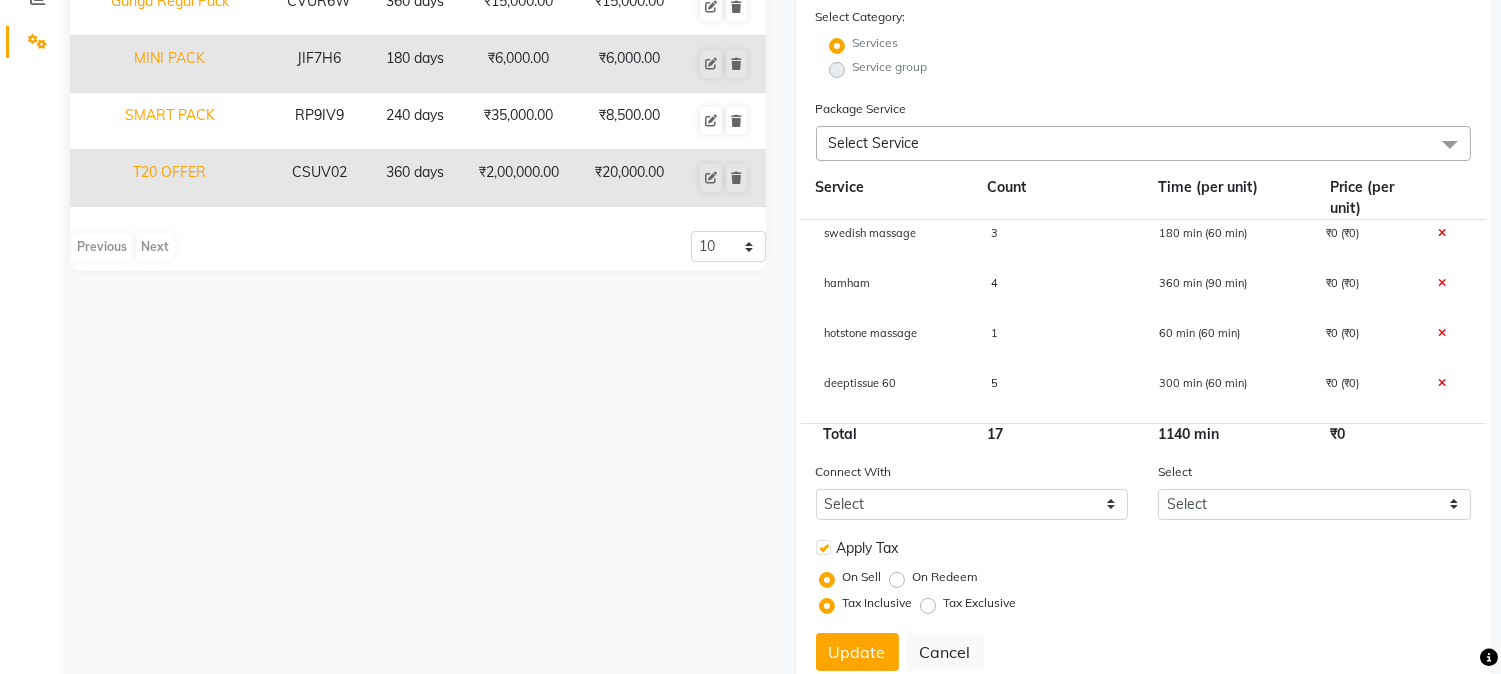 scroll, scrollTop: 333, scrollLeft: 0, axis: vertical 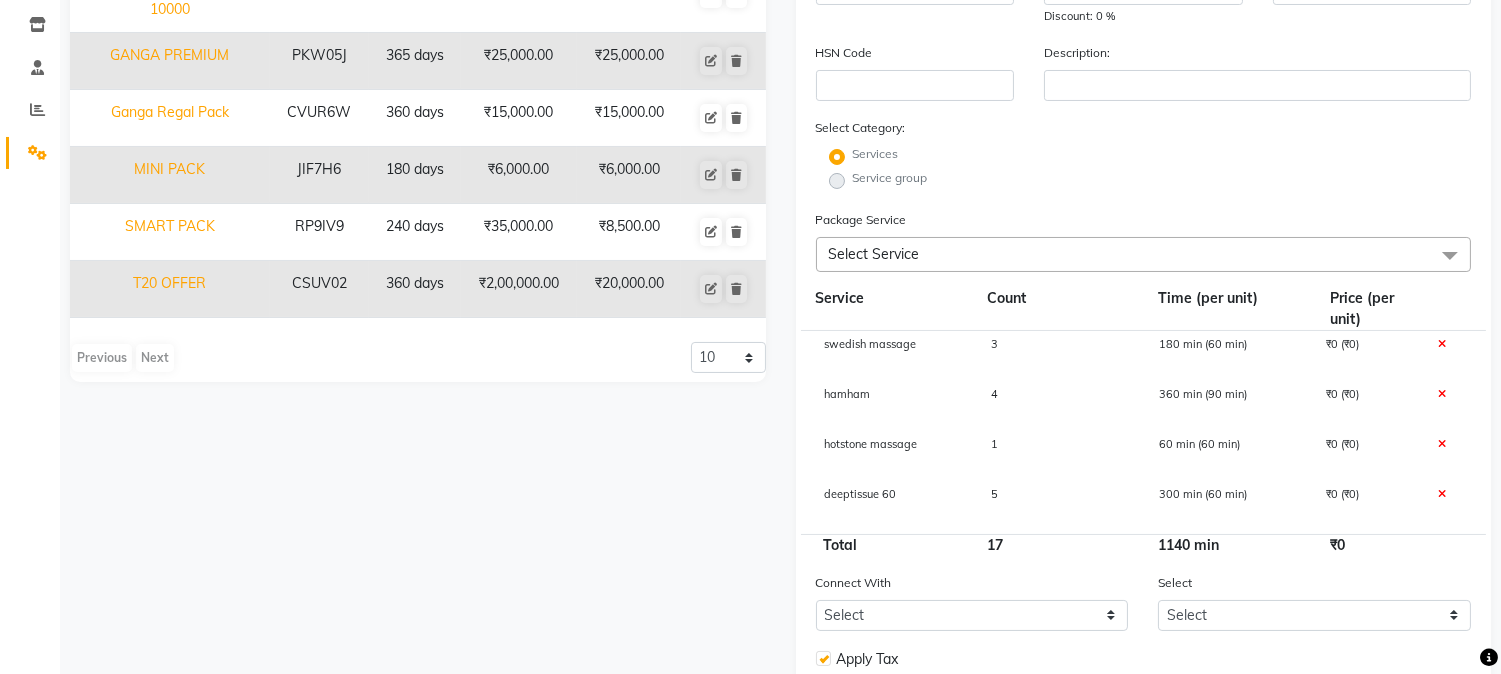 click on "Select Service" 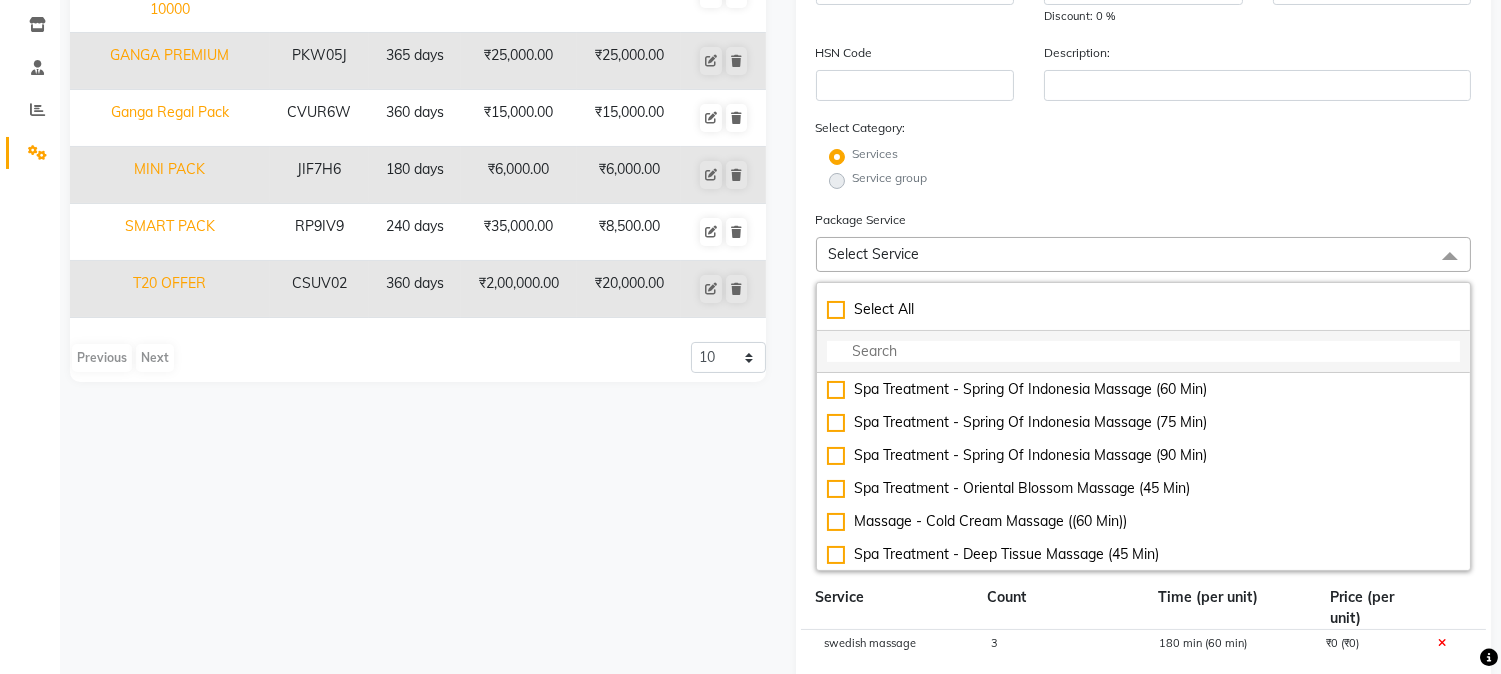 click 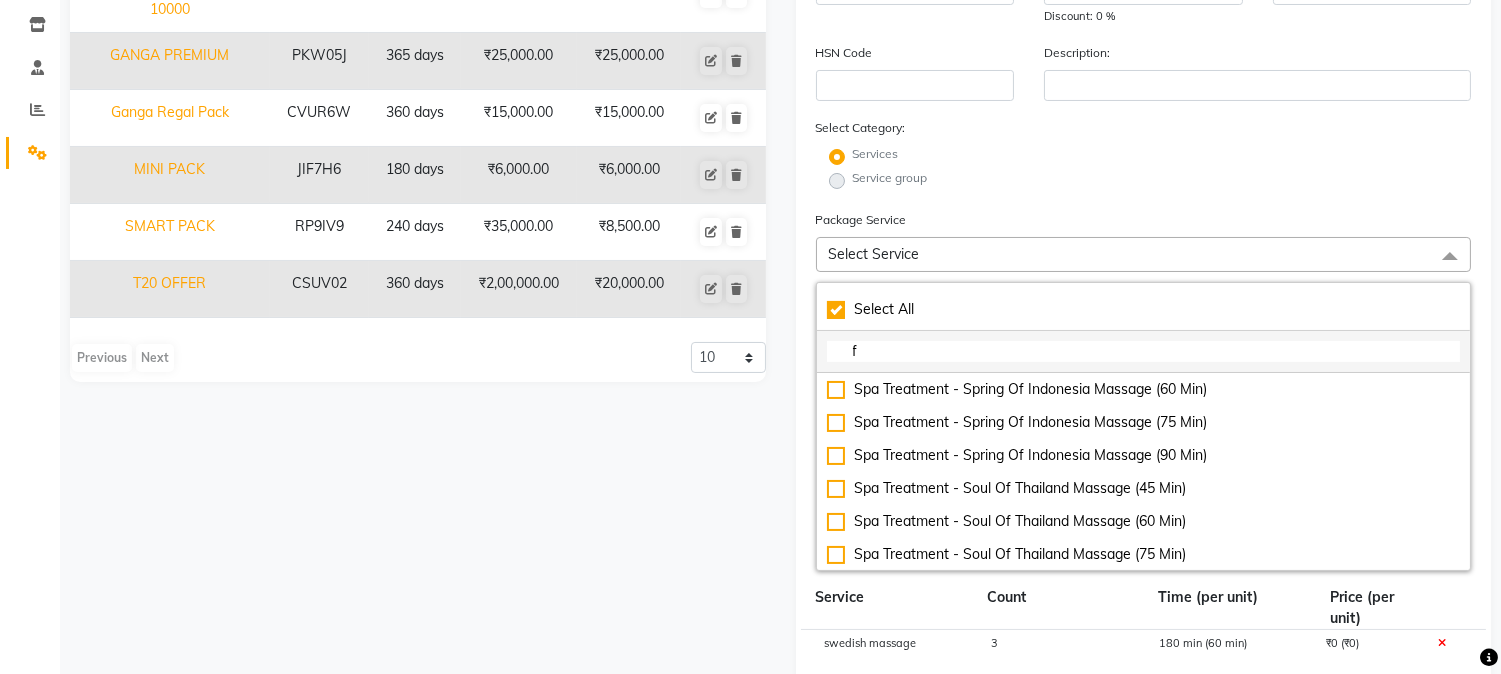 checkbox on "true" 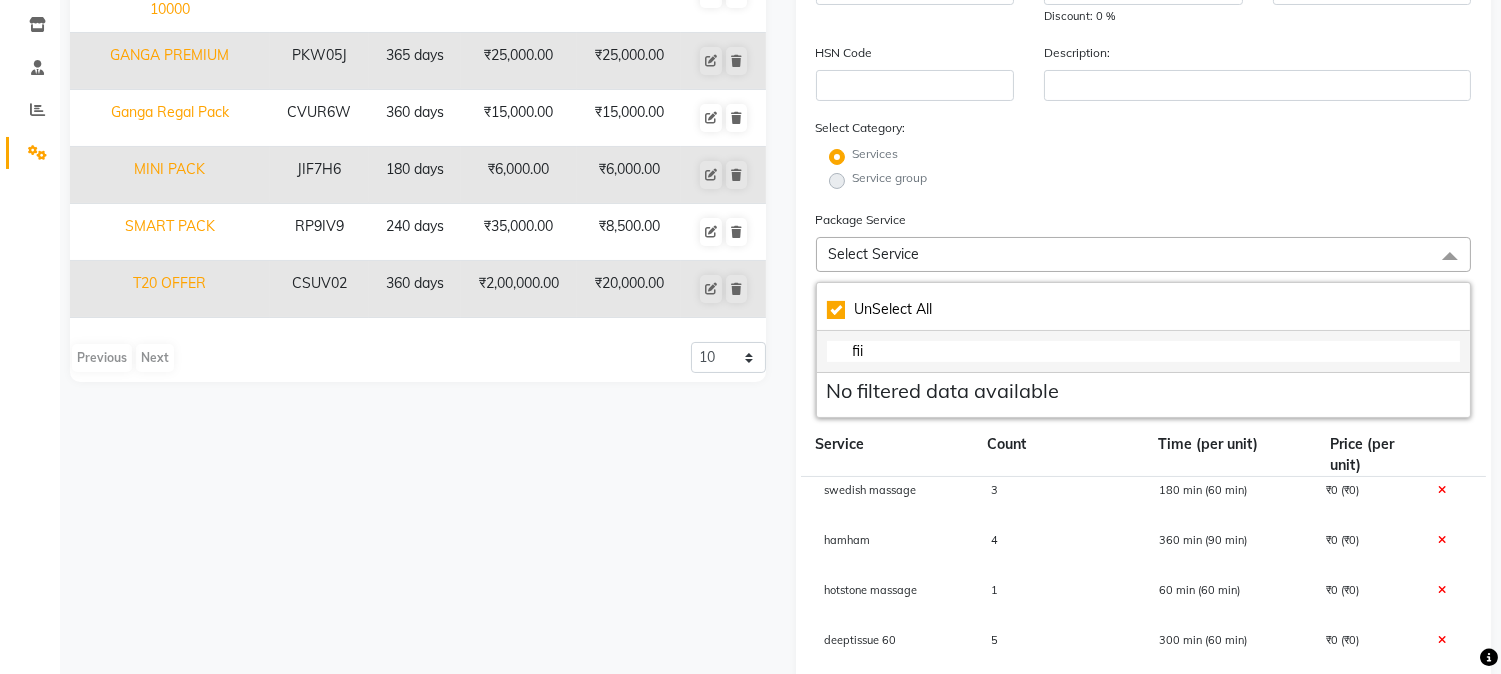 type on "fi" 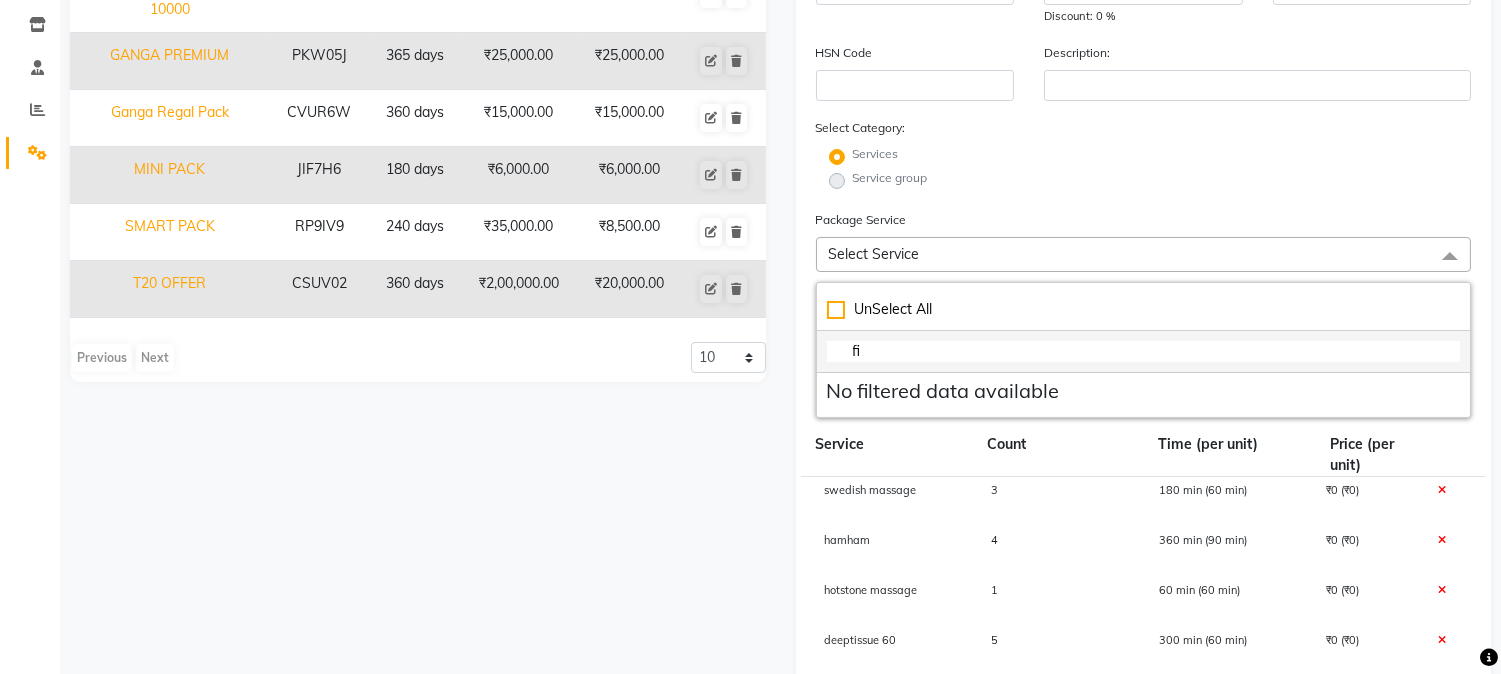 checkbox on "false" 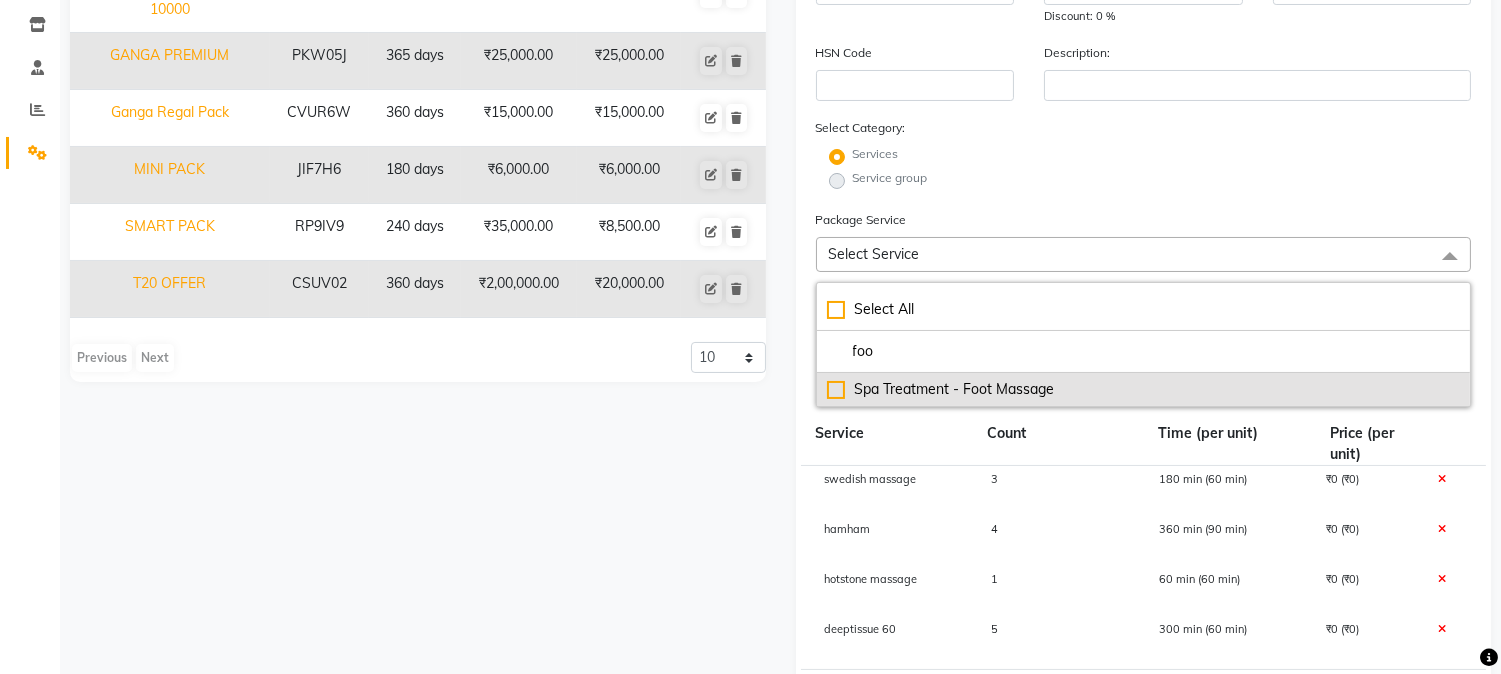 type on "foo" 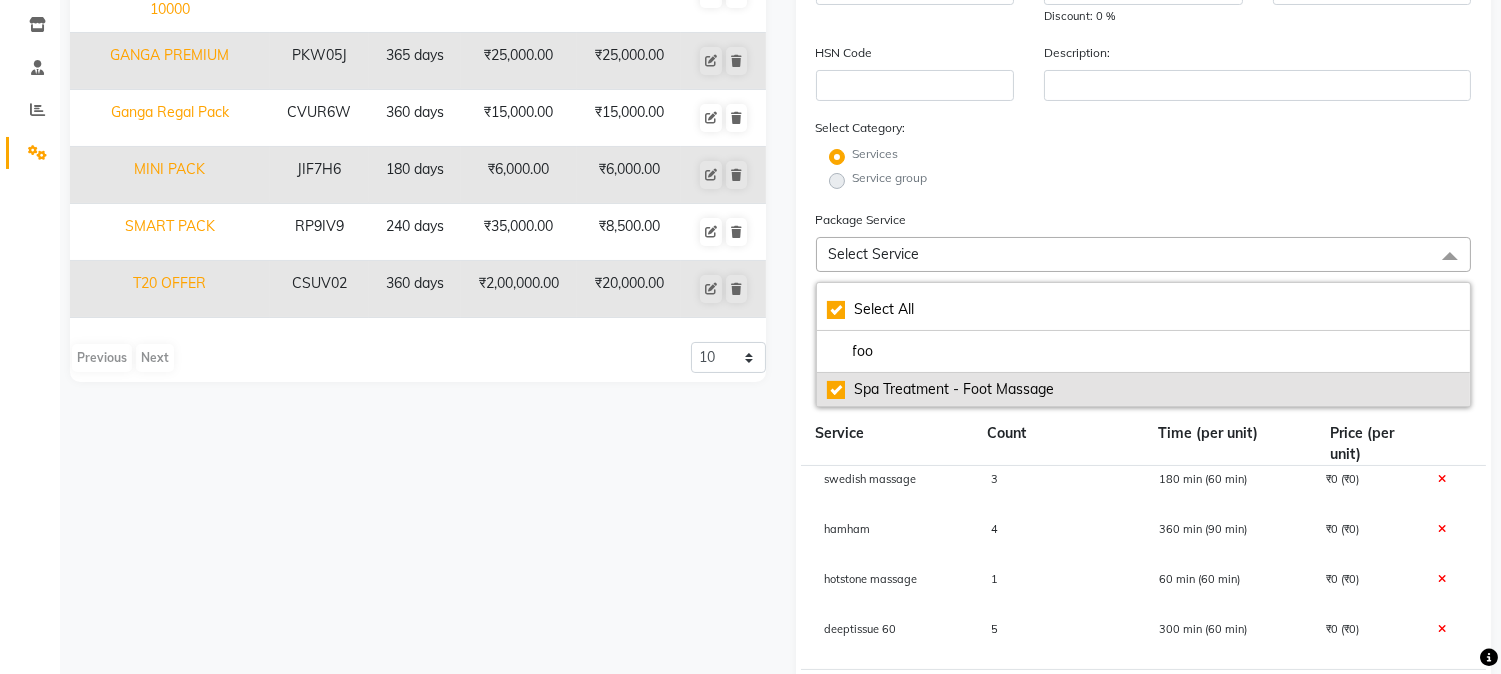 checkbox on "true" 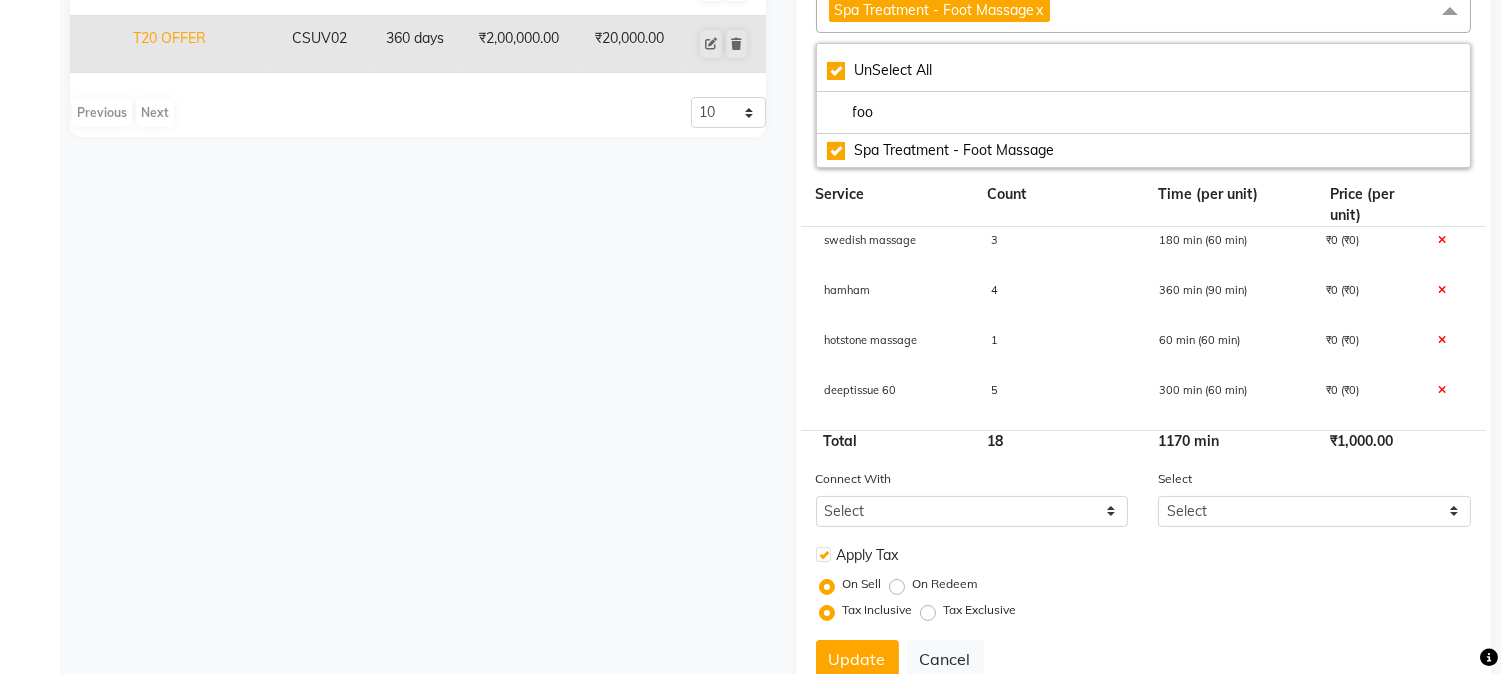 scroll, scrollTop: 648, scrollLeft: 0, axis: vertical 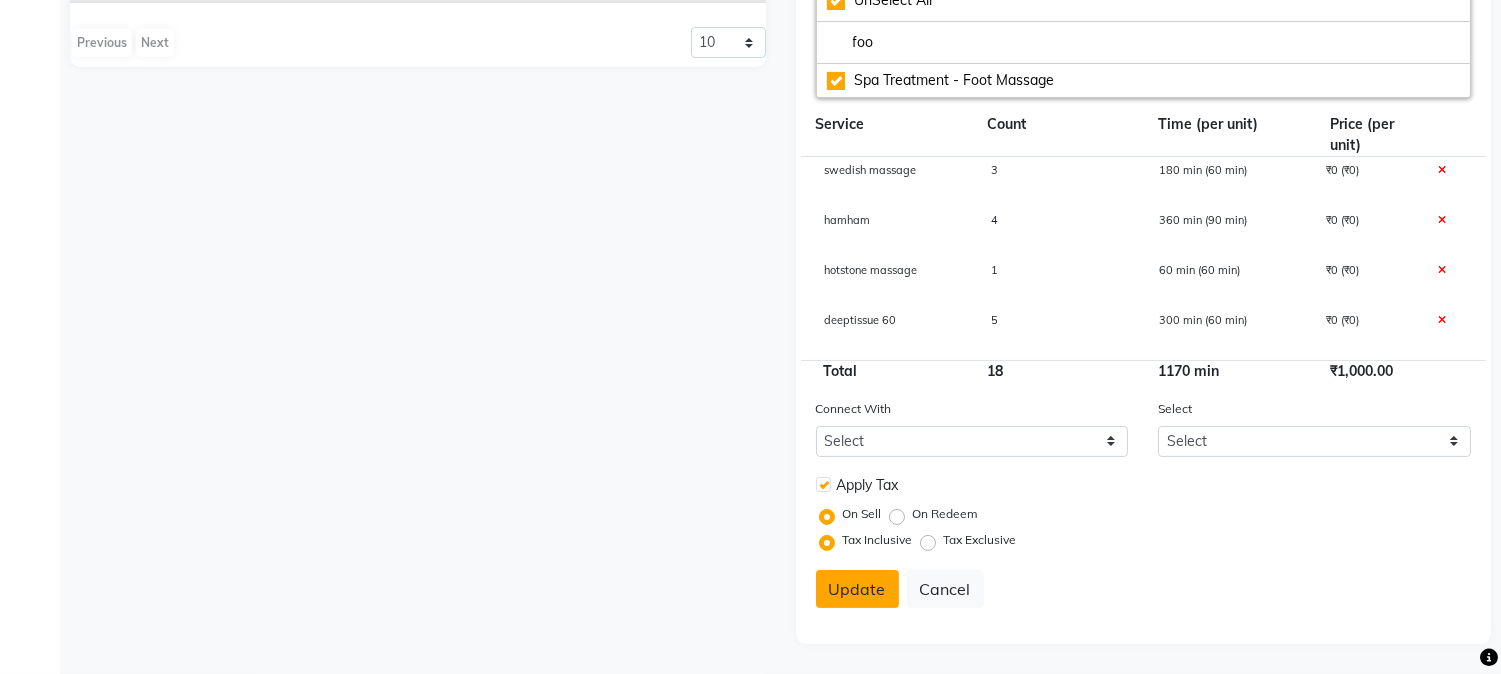 click on "Update" 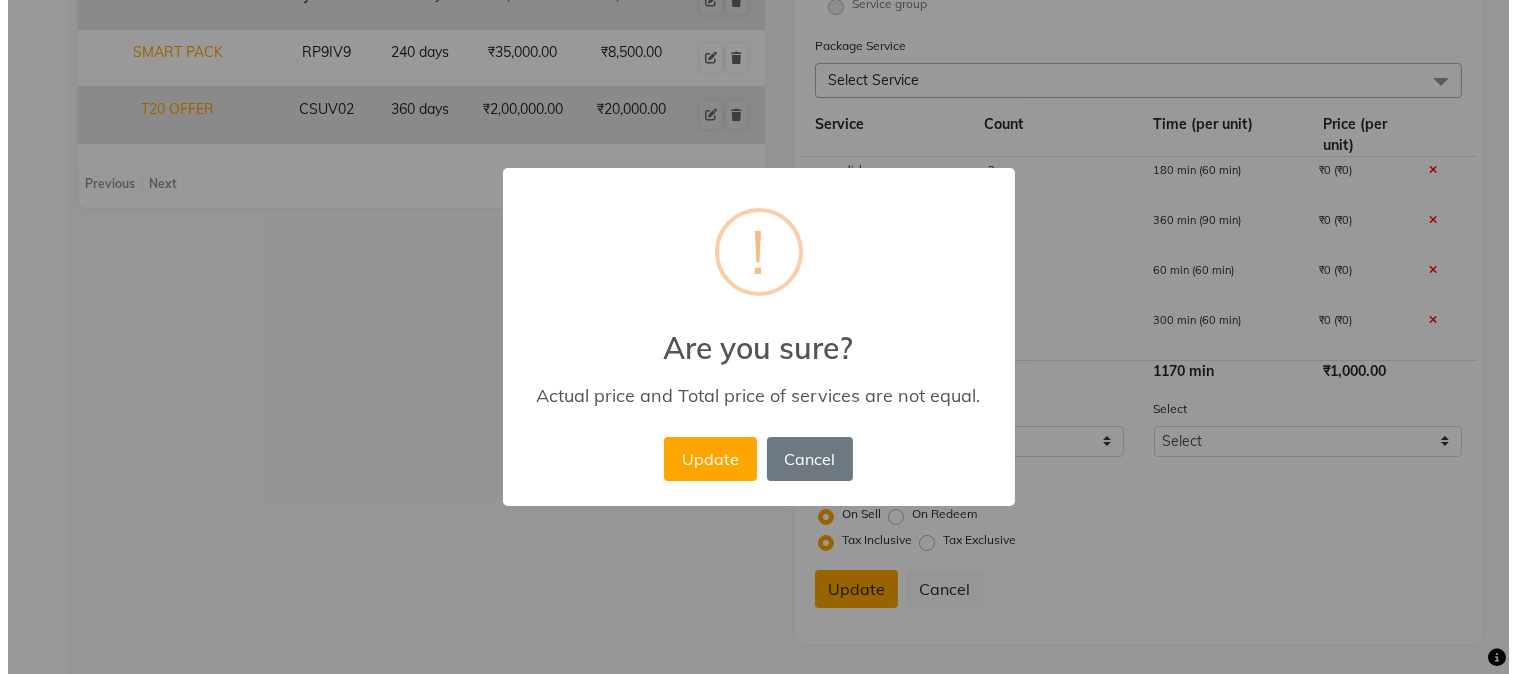 scroll, scrollTop: 507, scrollLeft: 0, axis: vertical 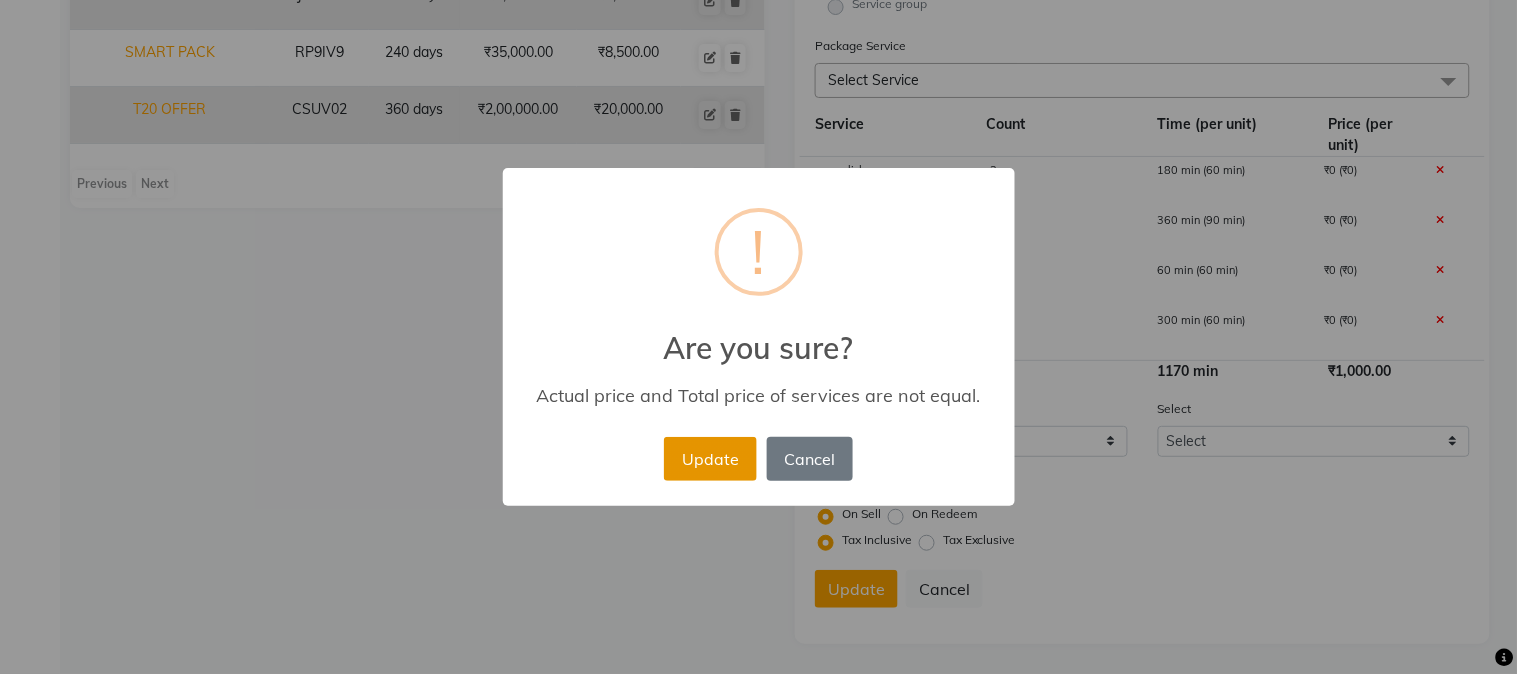 click on "Update" at bounding box center (710, 459) 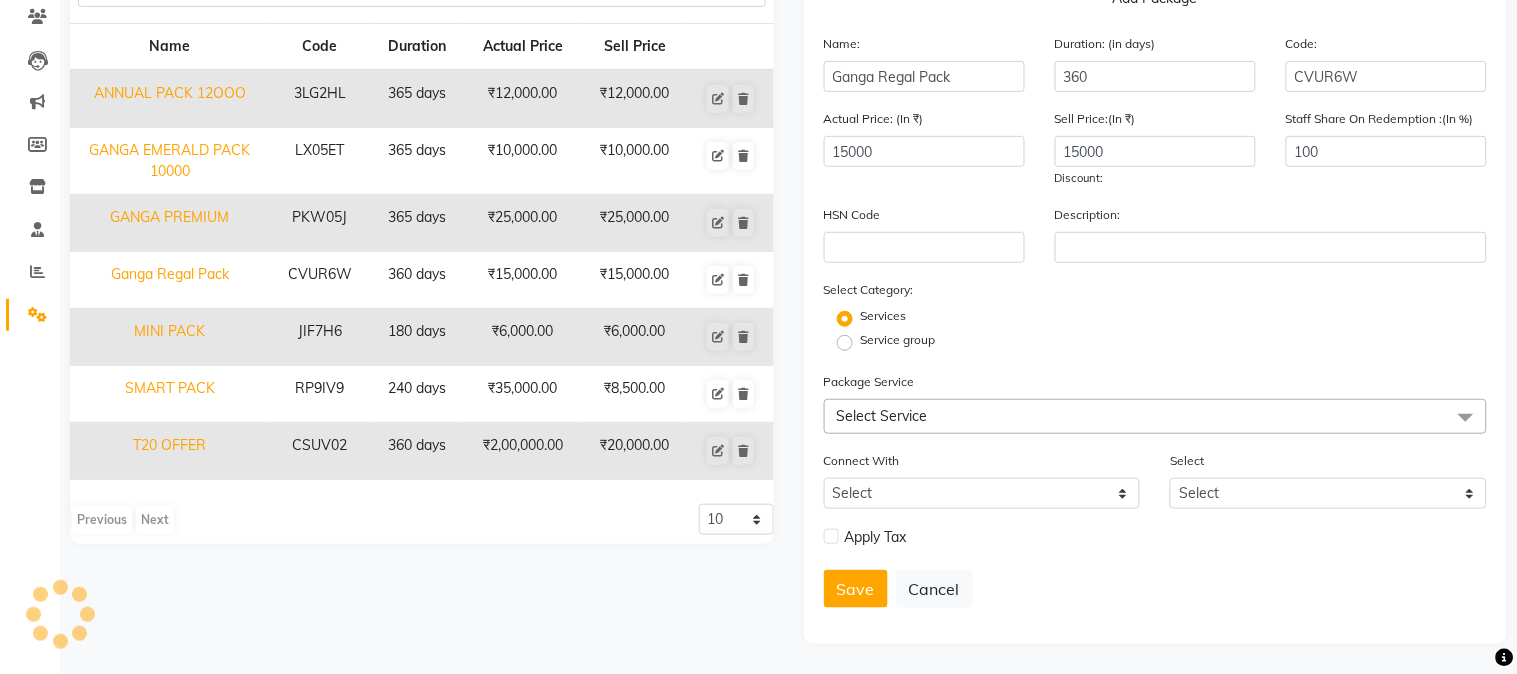 type 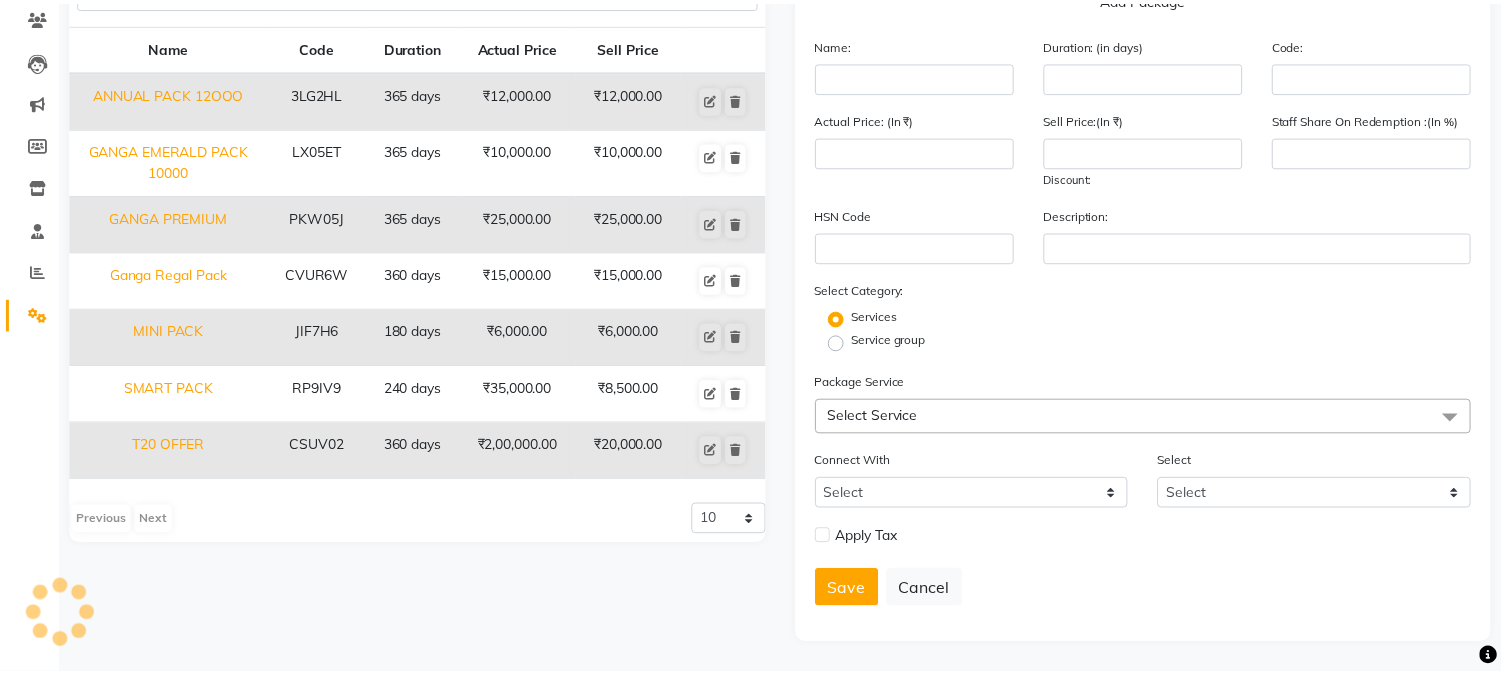 scroll, scrollTop: 172, scrollLeft: 0, axis: vertical 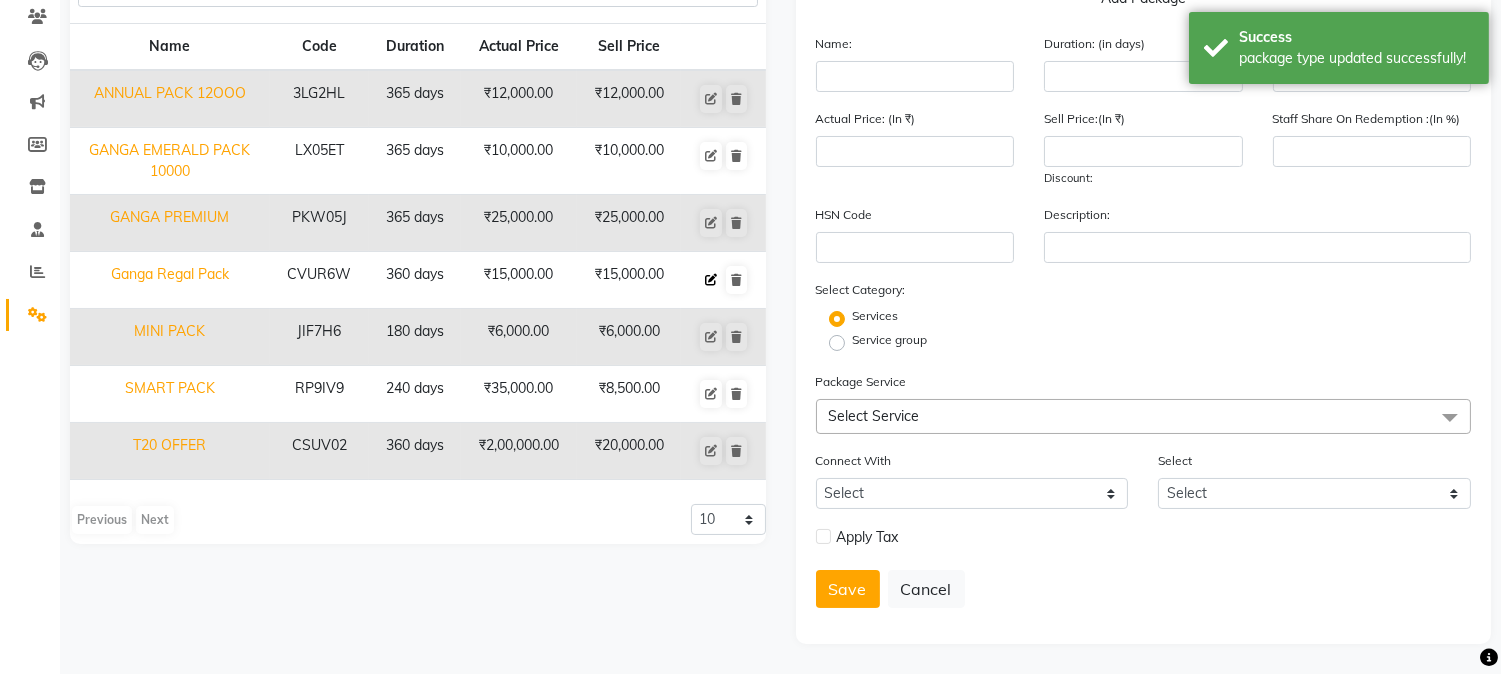 click 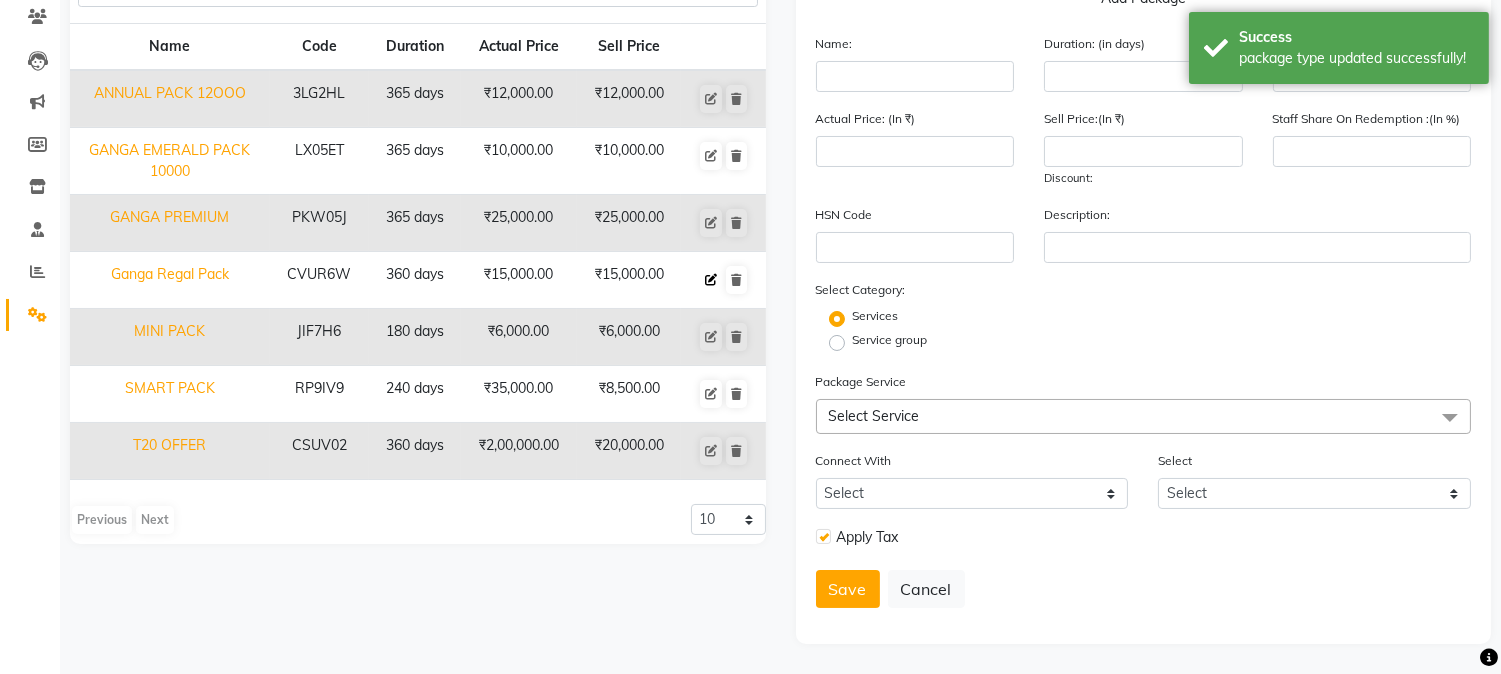 type on "Ganga Regal Pack" 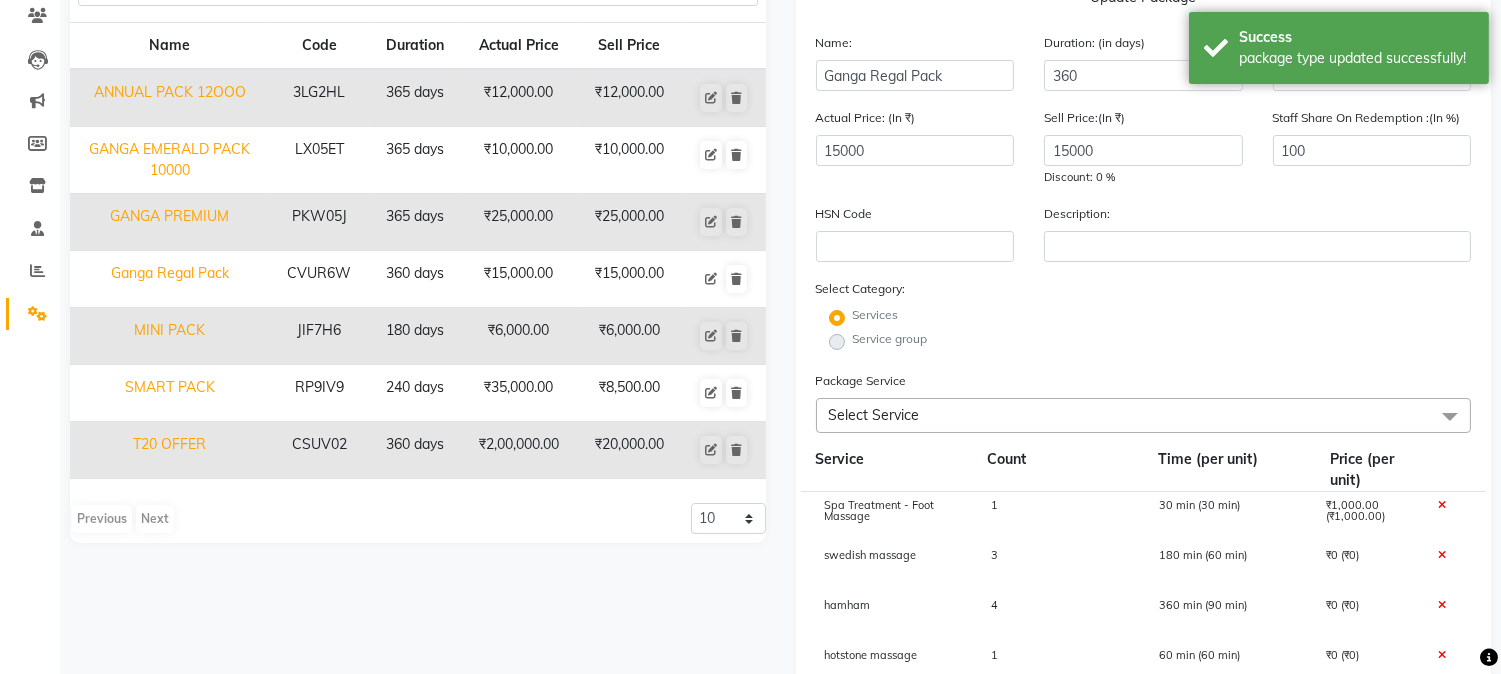 scroll, scrollTop: 283, scrollLeft: 0, axis: vertical 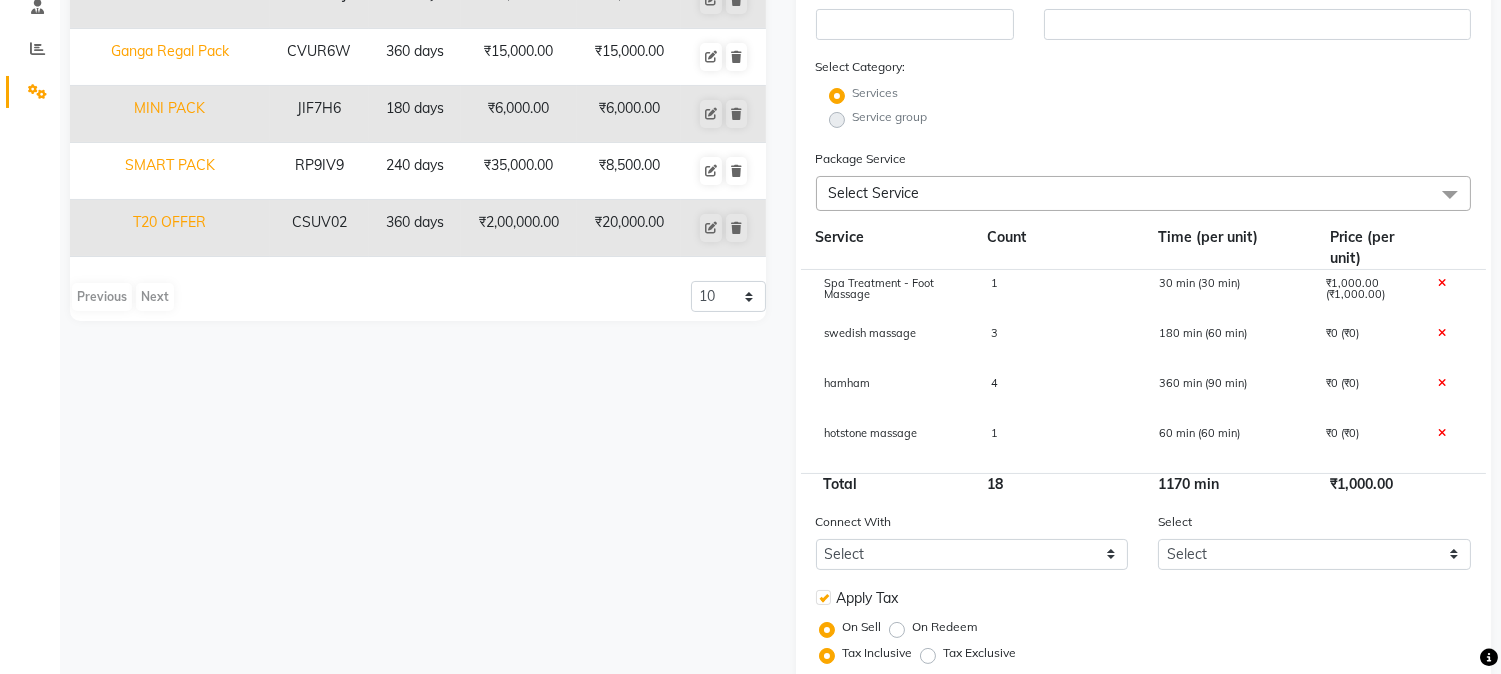 click on "4" 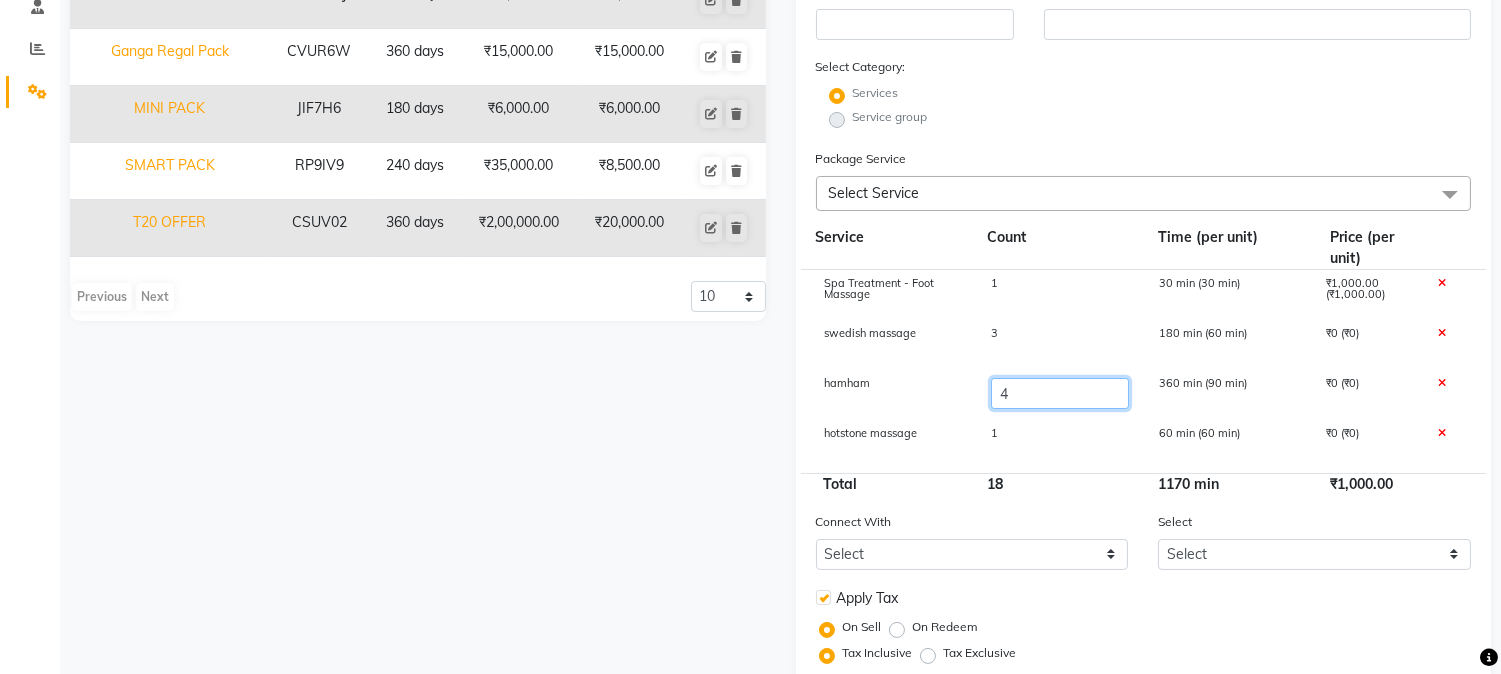 click on "4" 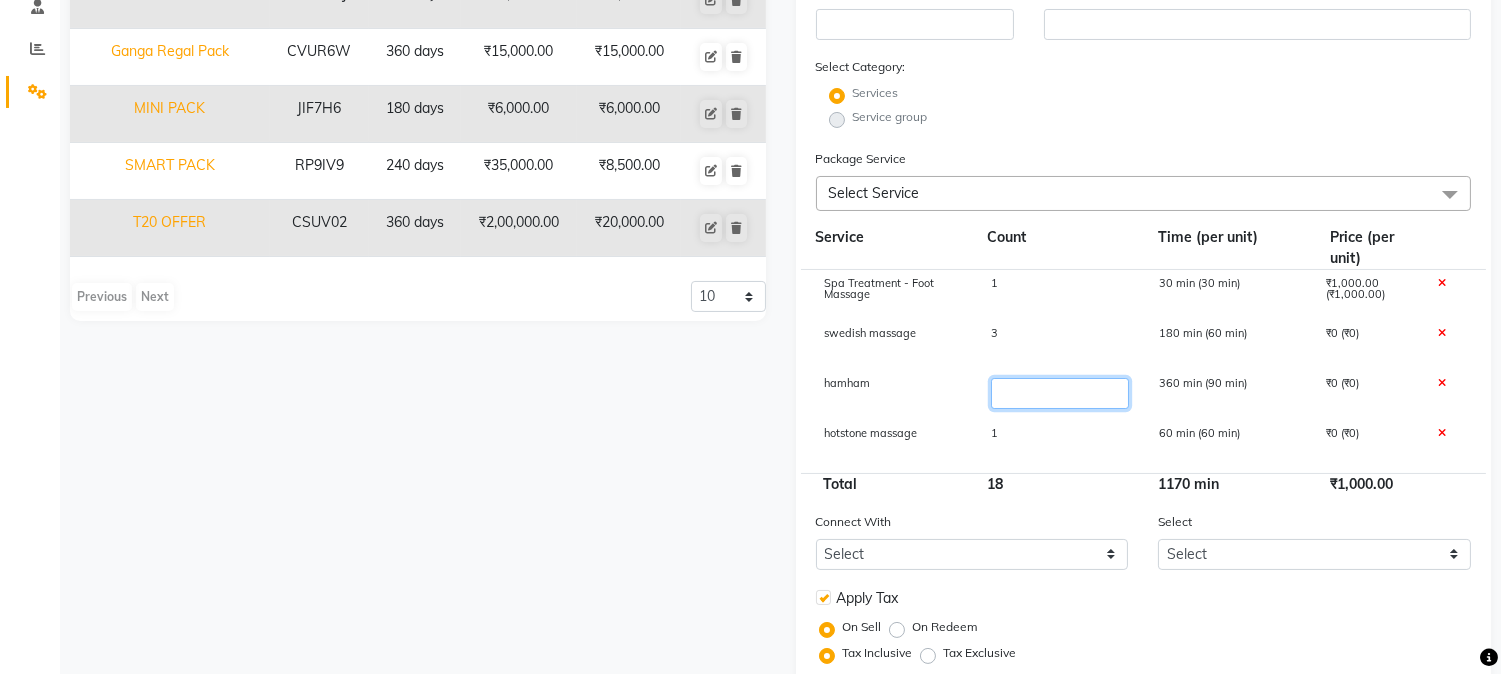 type on "3" 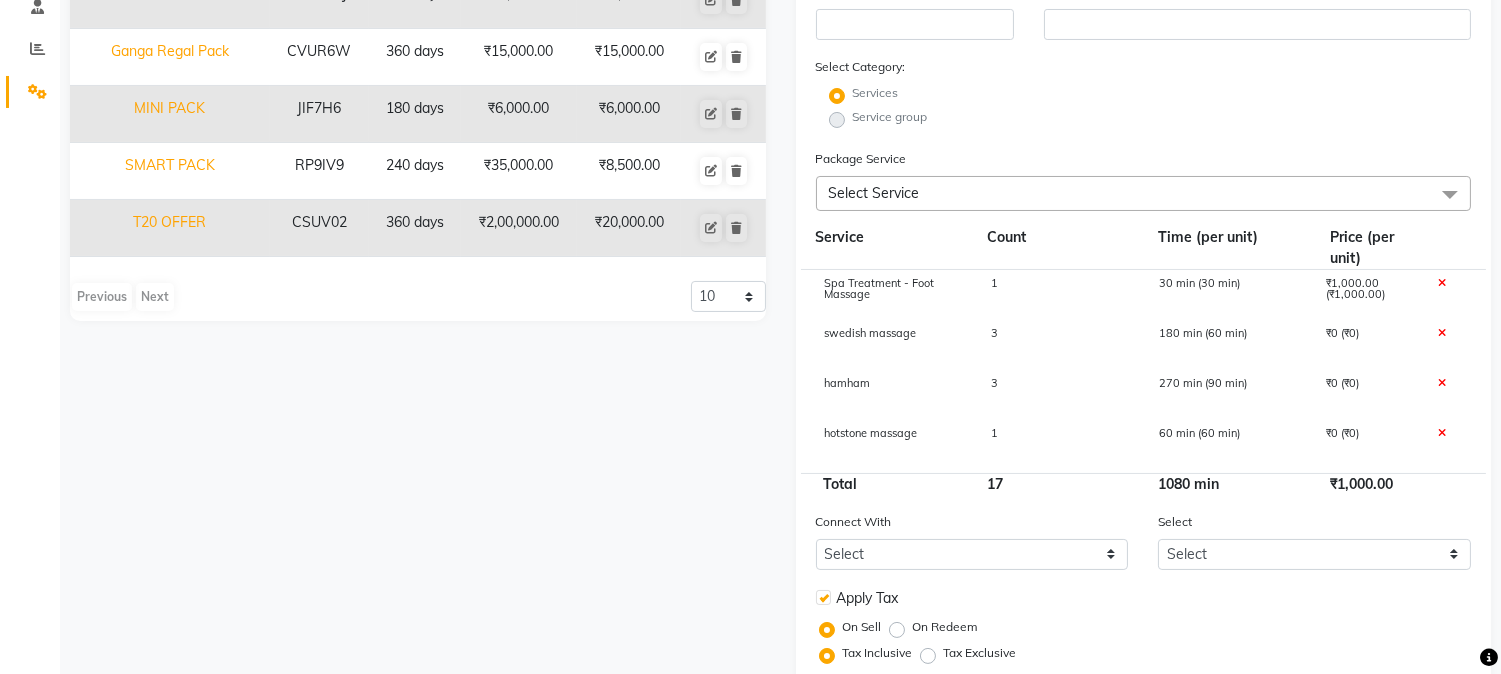 click on "Name Code Duration Actual Price Sell Price ANNUAL PACK 12OOO 3LG2HL 365 days  ₹12,000.00   ₹12,000.00  GANGA EMERALD PACK 10000 LX05ET 365 days  ₹10,000.00   ₹10,000.00  GANGA PREMIUM  PKW05J 365 days  ₹25,000.00   ₹25,000.00  Ganga Regal Pack CVUR6W 360 days  ₹15,000.00   ₹15,000.00  MINI PACK JIF7H6 180 days  ₹6,000.00   ₹6,000.00  SMART PACK  RP9IV9 240 days  ₹35,000.00   ₹8,500.00  T20 OFFER CSUV02 360 days  ₹2,00,000.00   ₹20,000.00   Previous   Next  10 20 50 100" 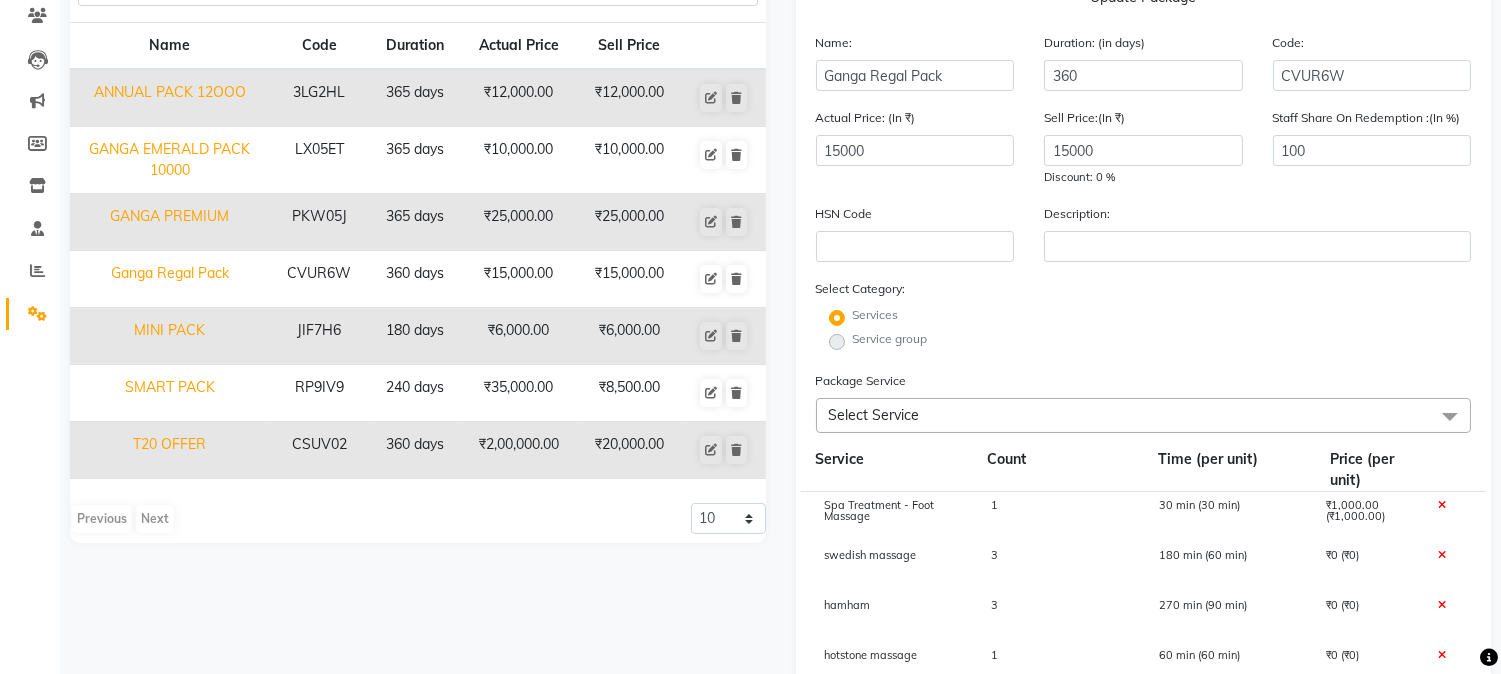 click on "Select Service" 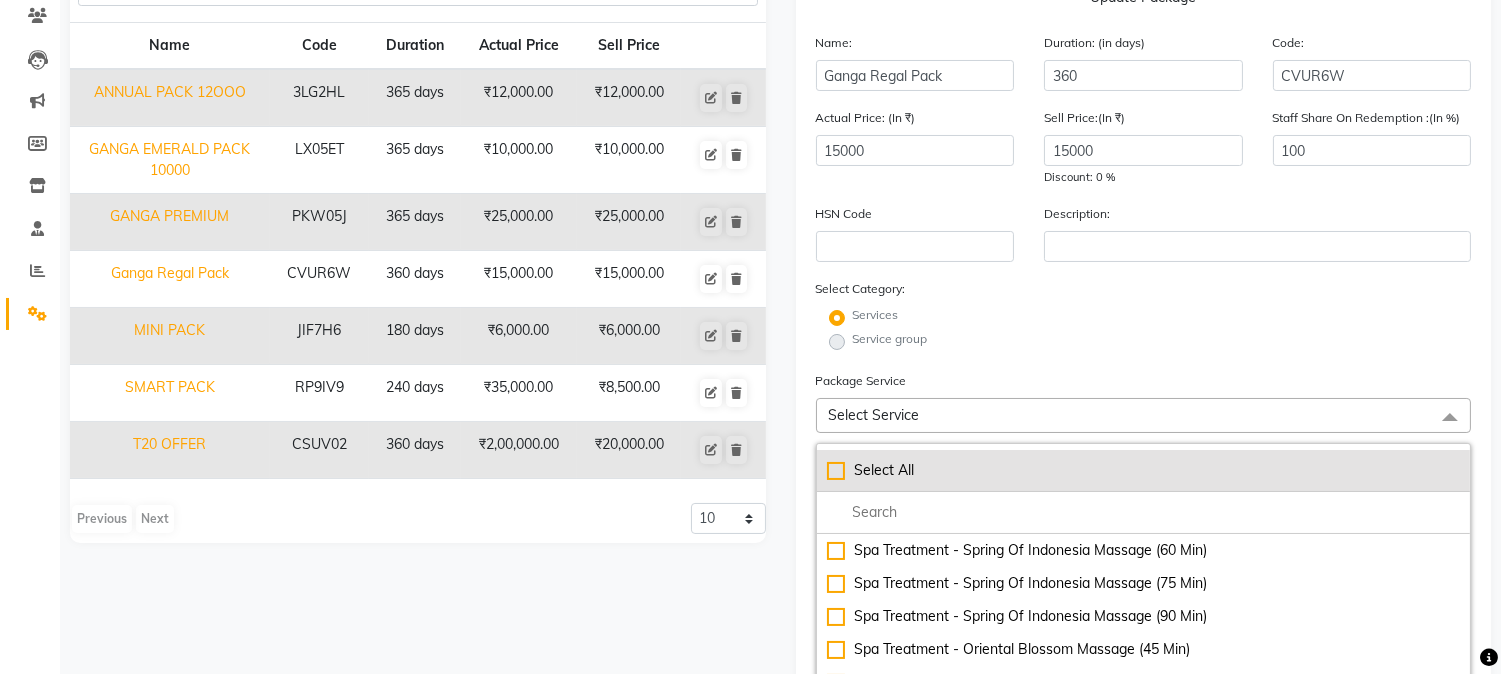 scroll, scrollTop: 283, scrollLeft: 0, axis: vertical 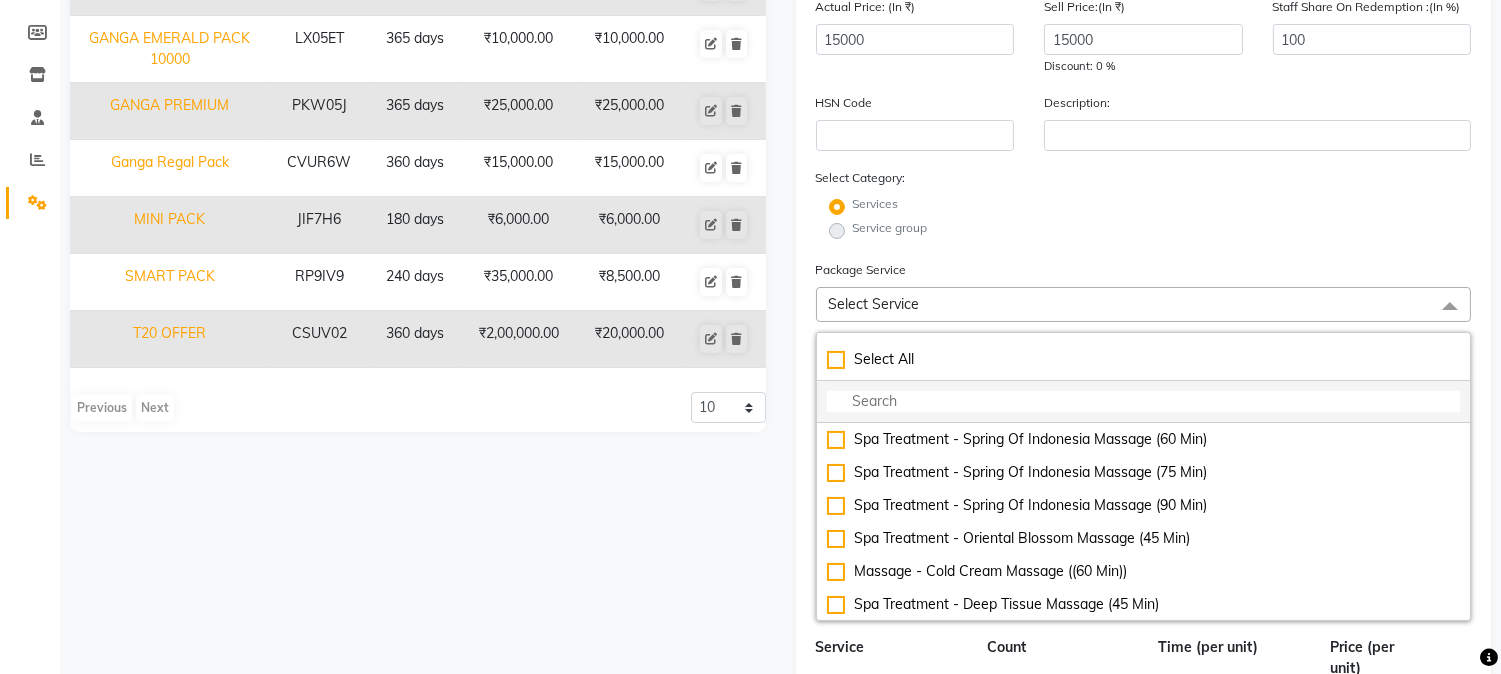 click 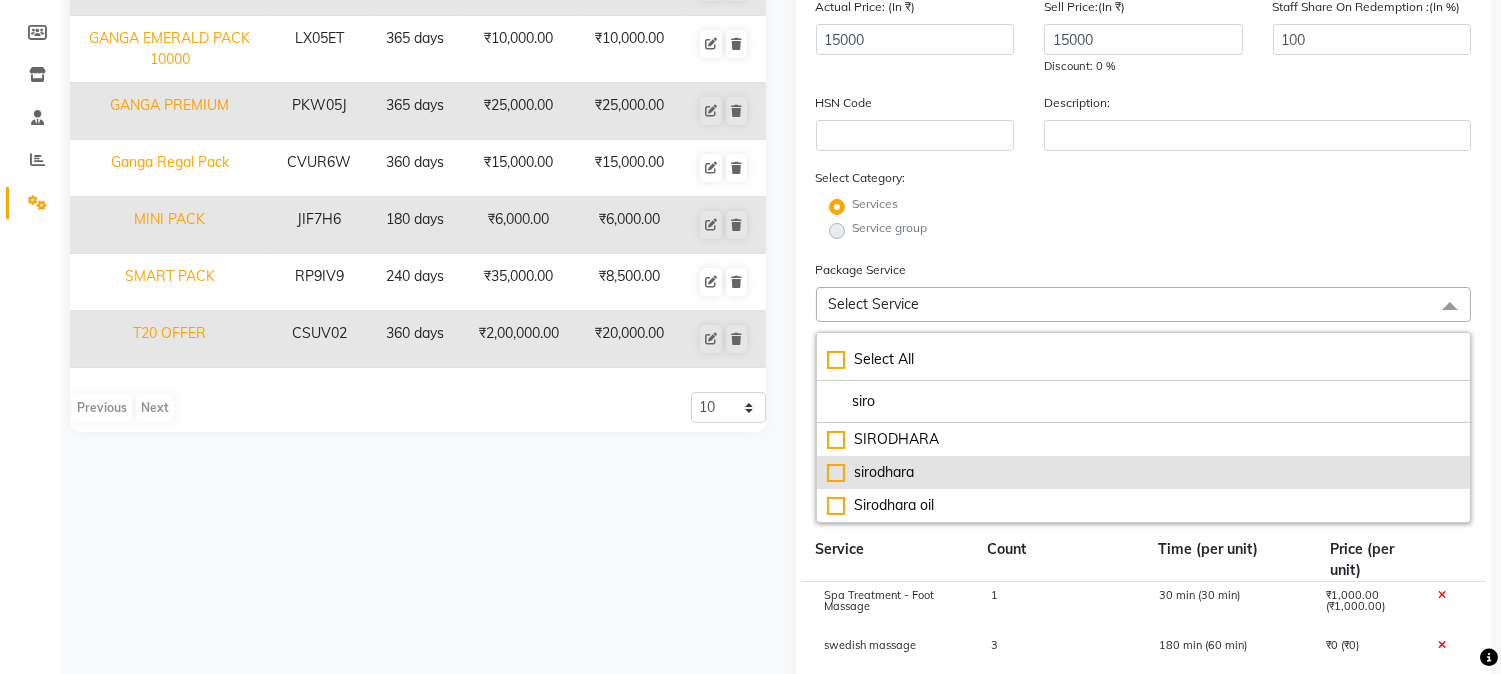 type on "siro" 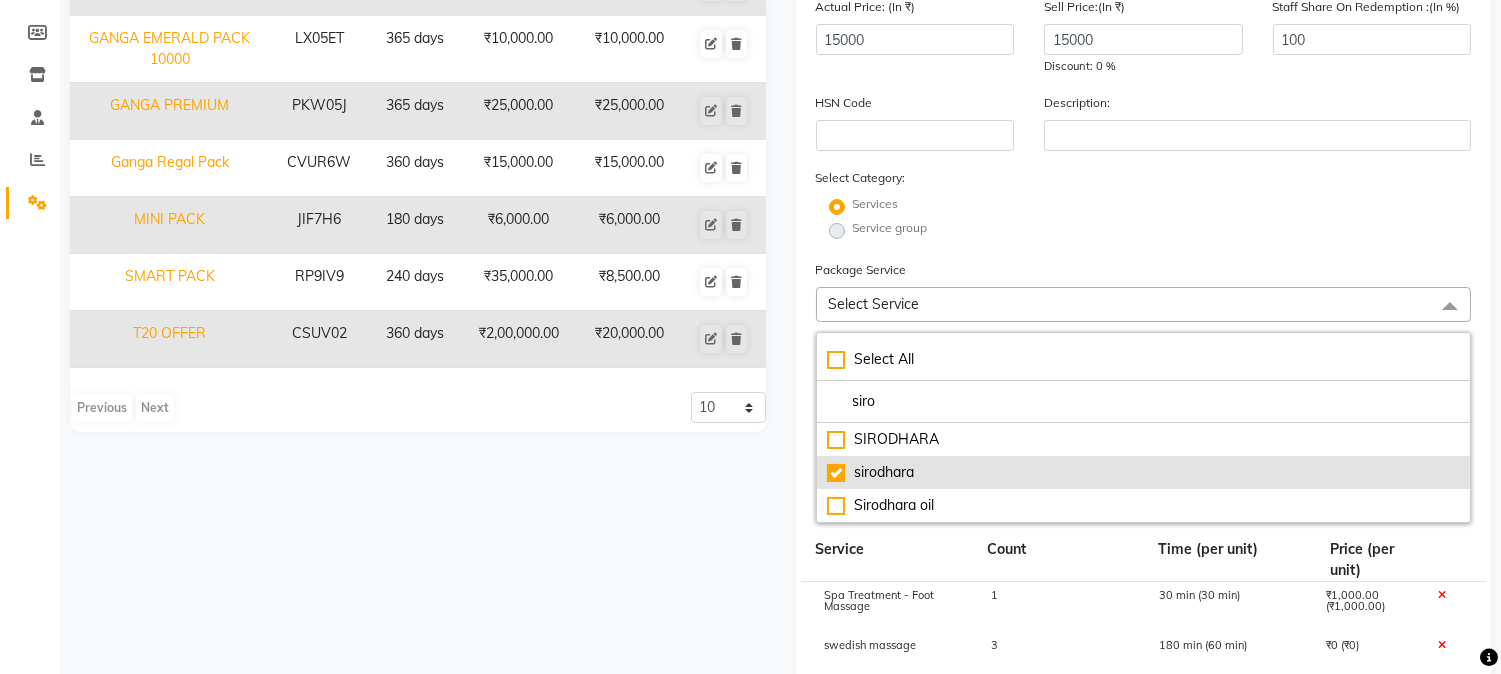 checkbox on "true" 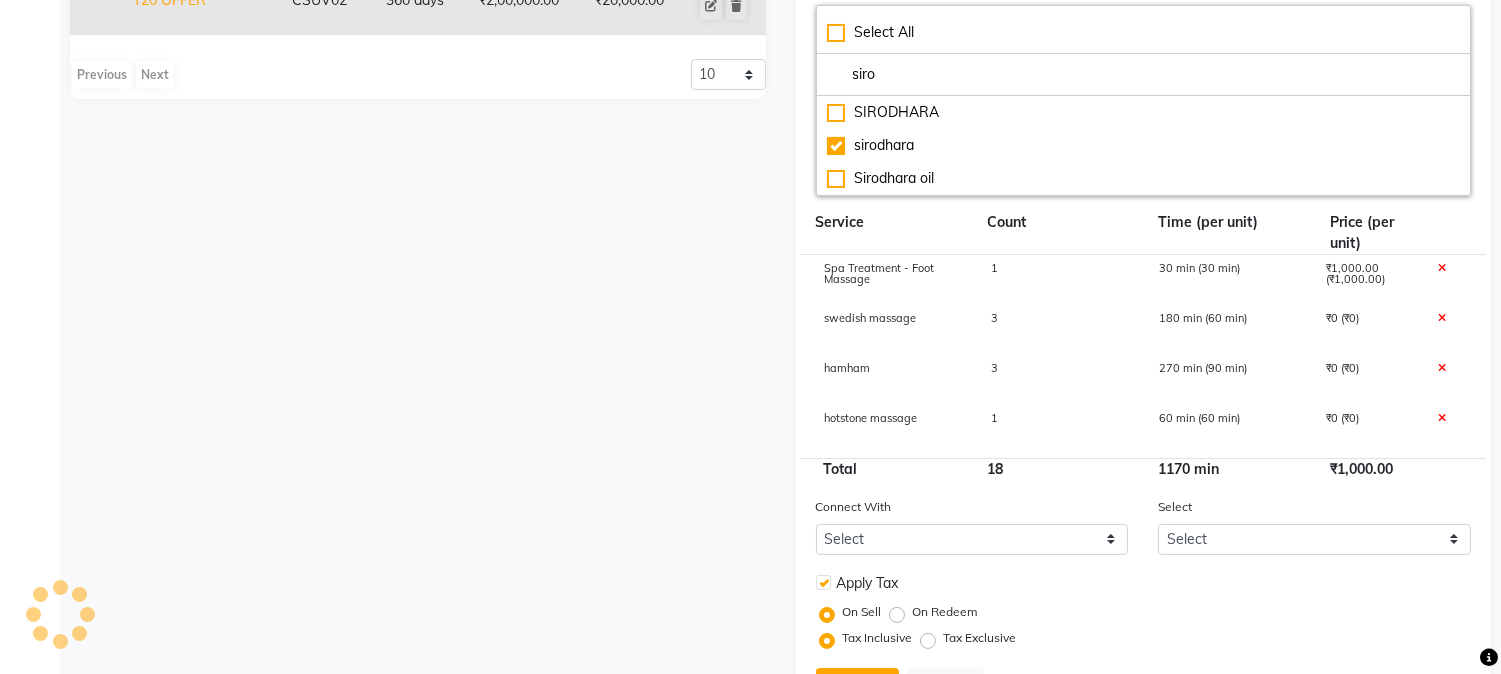 click on "Name Code Duration Actual Price Sell Price ANNUAL PACK 12OOO 3LG2HL 365 days  ₹12,000.00   ₹12,000.00  GANGA EMERALD PACK 10000 LX05ET 365 days  ₹10,000.00   ₹10,000.00  GANGA PREMIUM  PKW05J 365 days  ₹25,000.00   ₹25,000.00  Ganga Regal Pack CVUR6W 360 days  ₹15,000.00   ₹15,000.00  MINI PACK JIF7H6 180 days  ₹6,000.00   ₹6,000.00  SMART PACK  RP9IV9 240 days  ₹35,000.00   ₹8,500.00  T20 OFFER CSUV02 360 days  ₹2,00,000.00   ₹20,000.00   Previous   Next  10 20 50 100" 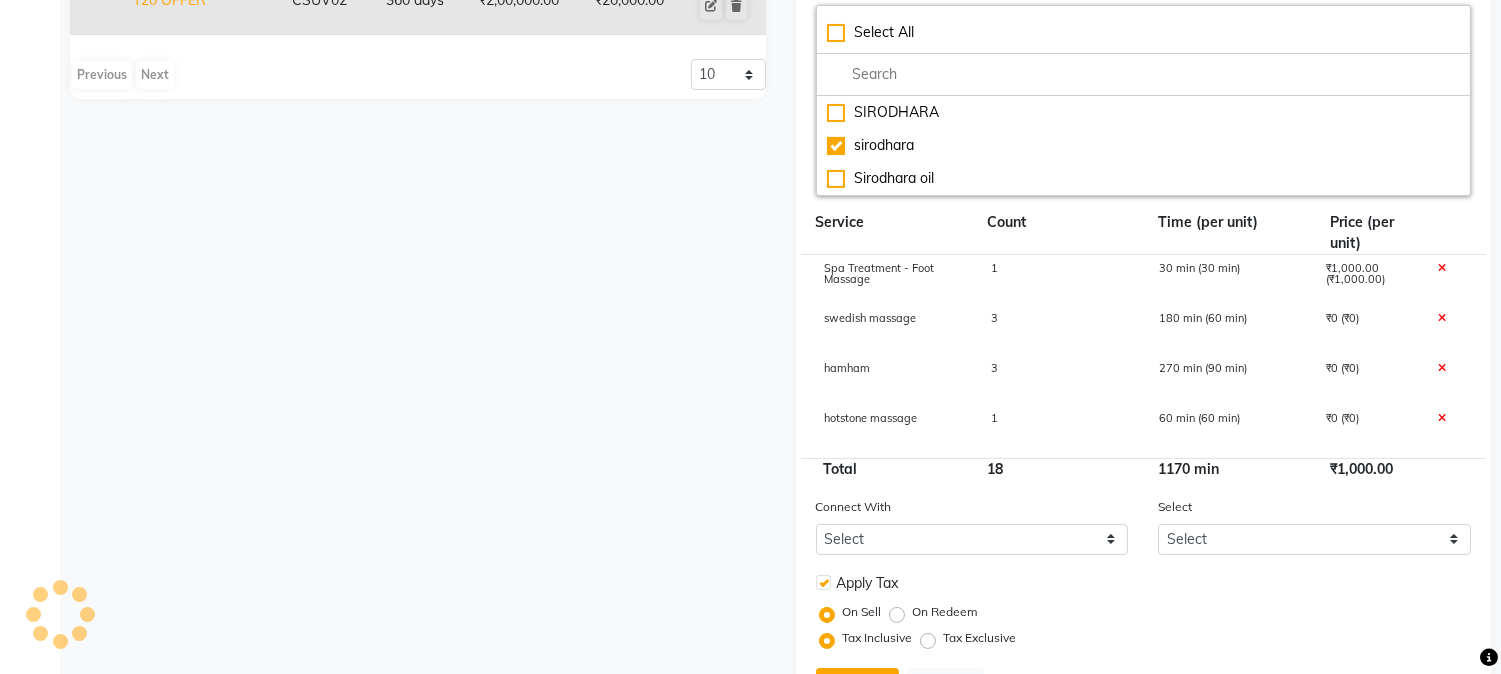 scroll, scrollTop: 514, scrollLeft: 0, axis: vertical 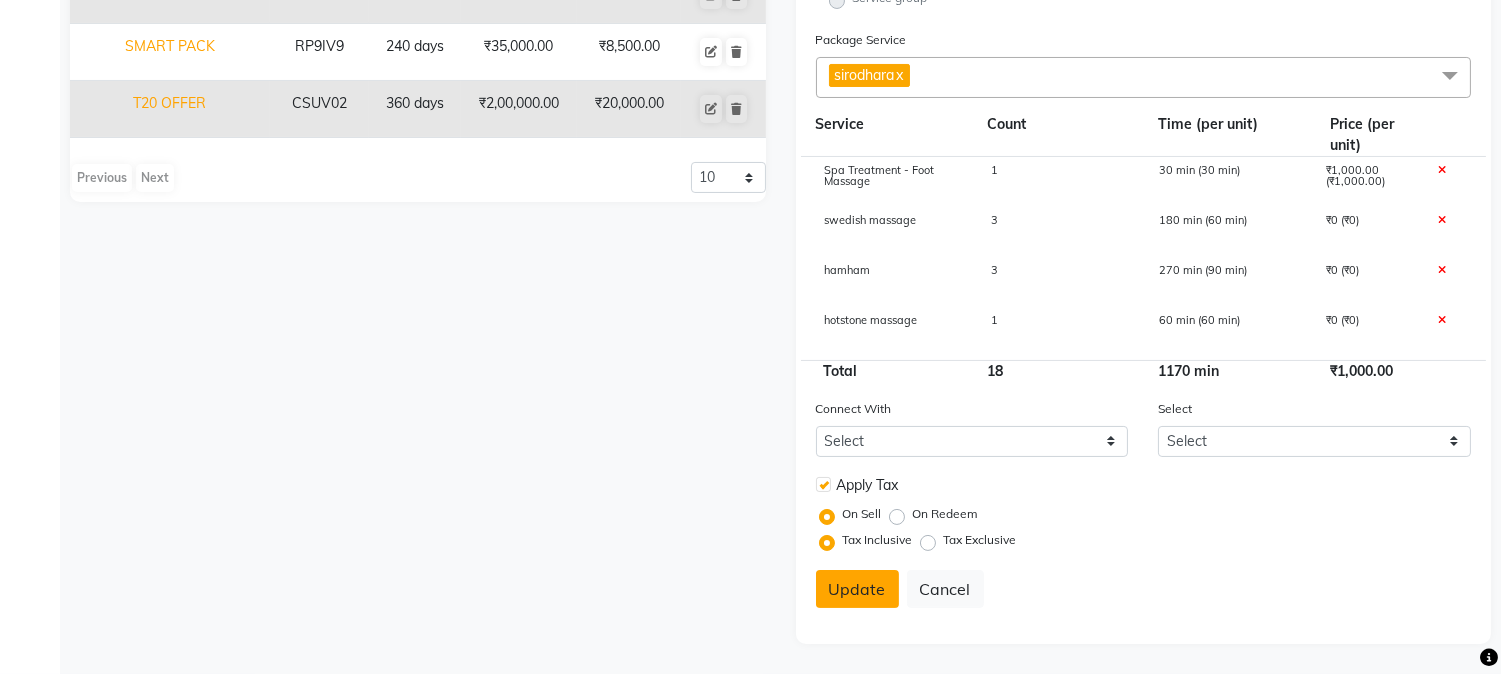 click on "Update" 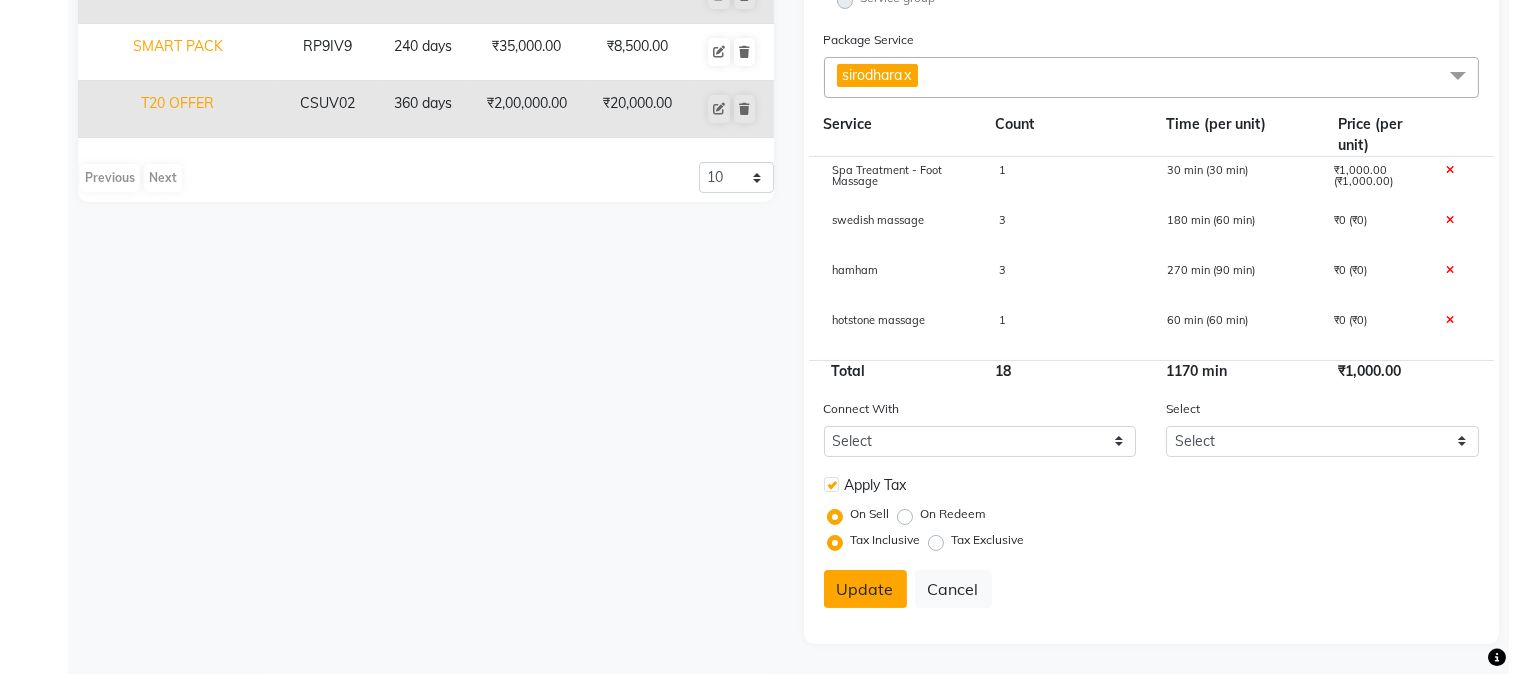 scroll, scrollTop: 507, scrollLeft: 0, axis: vertical 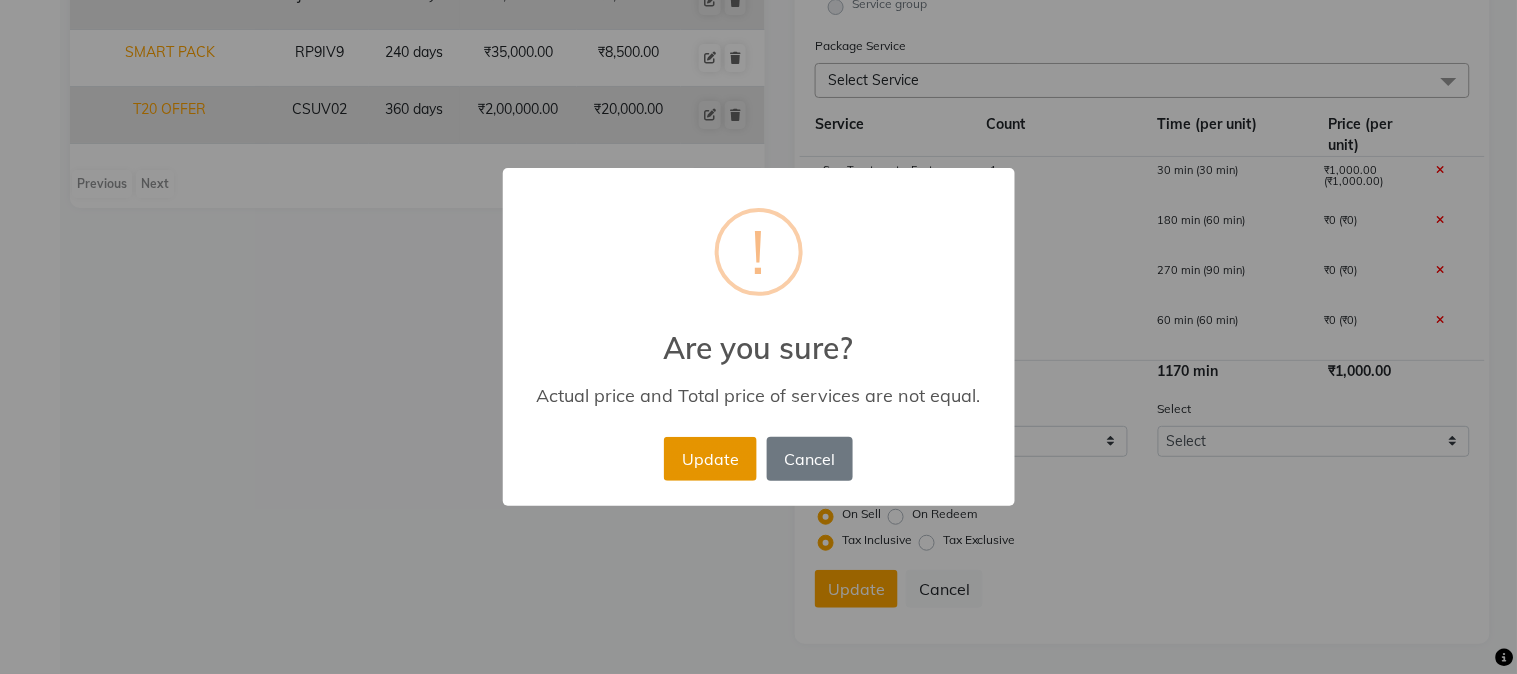 click on "Update" at bounding box center (710, 459) 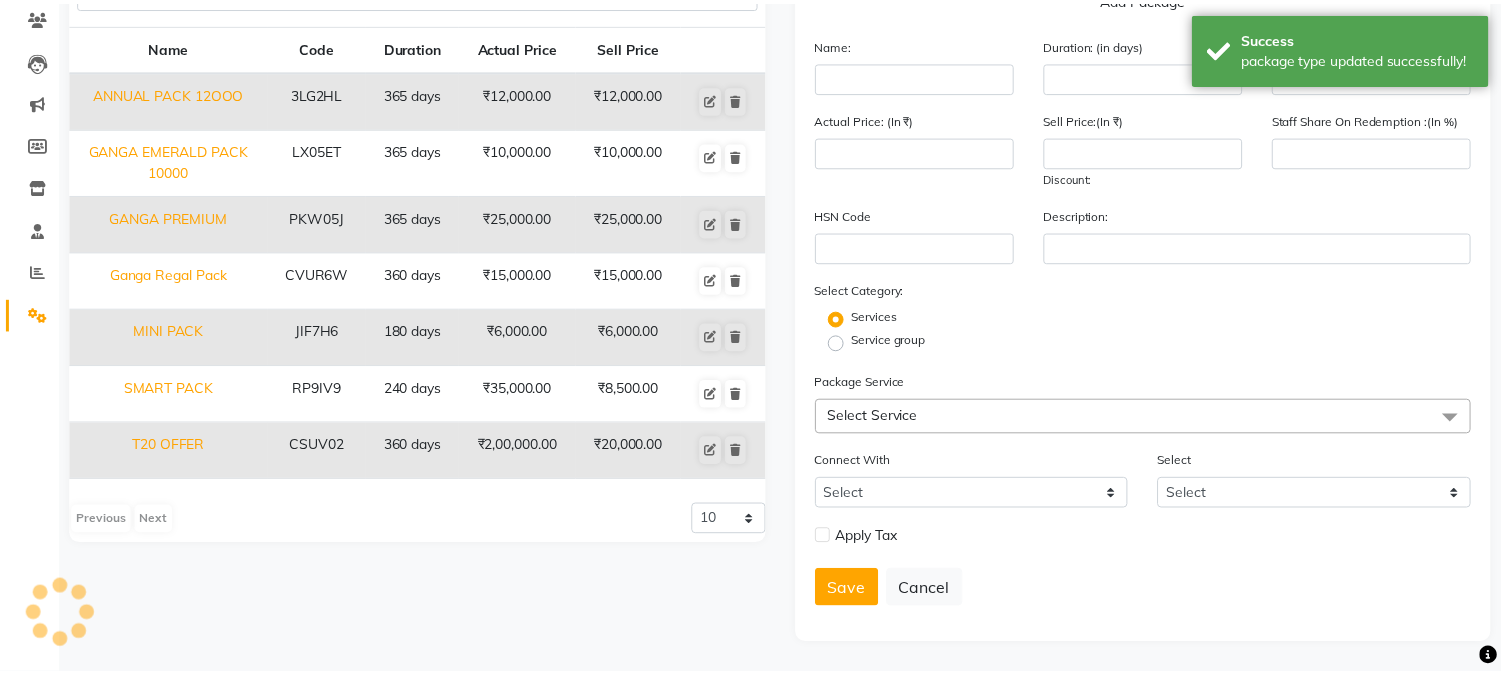 scroll, scrollTop: 172, scrollLeft: 0, axis: vertical 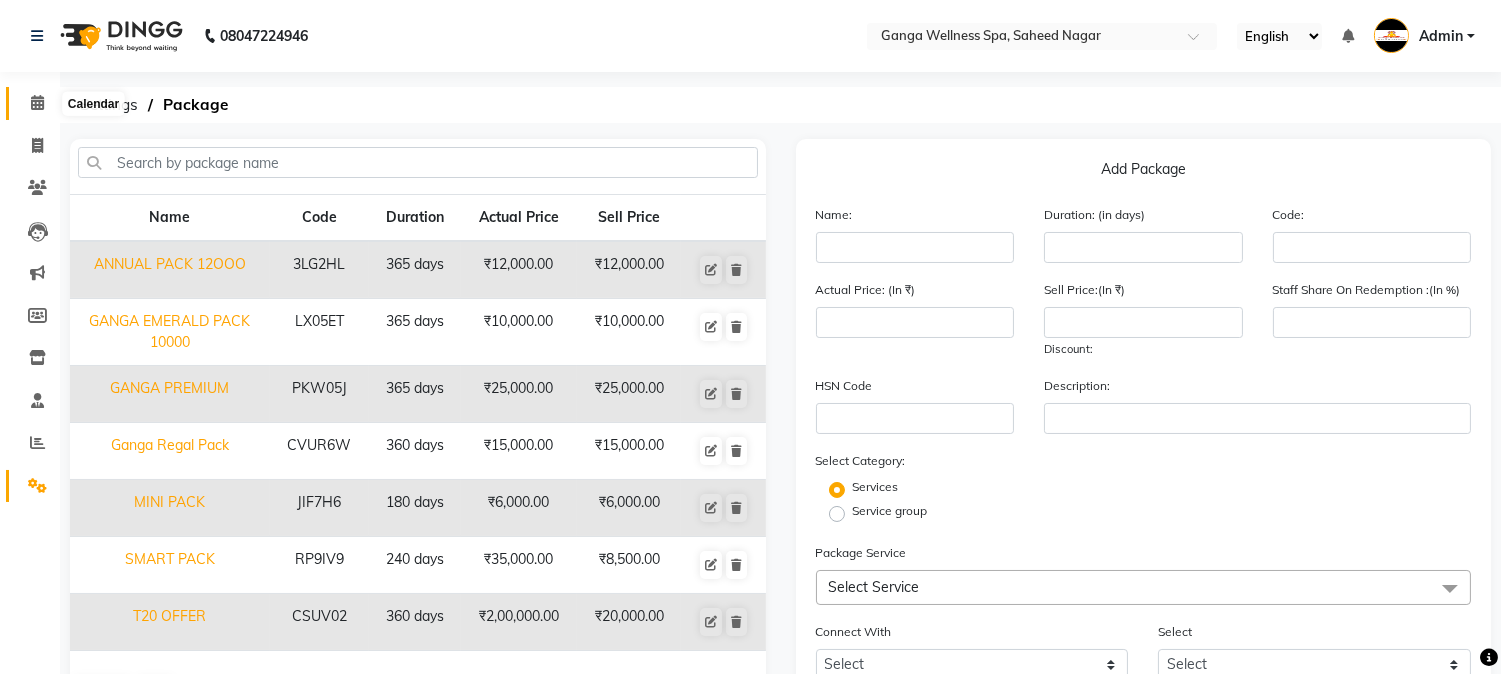 click 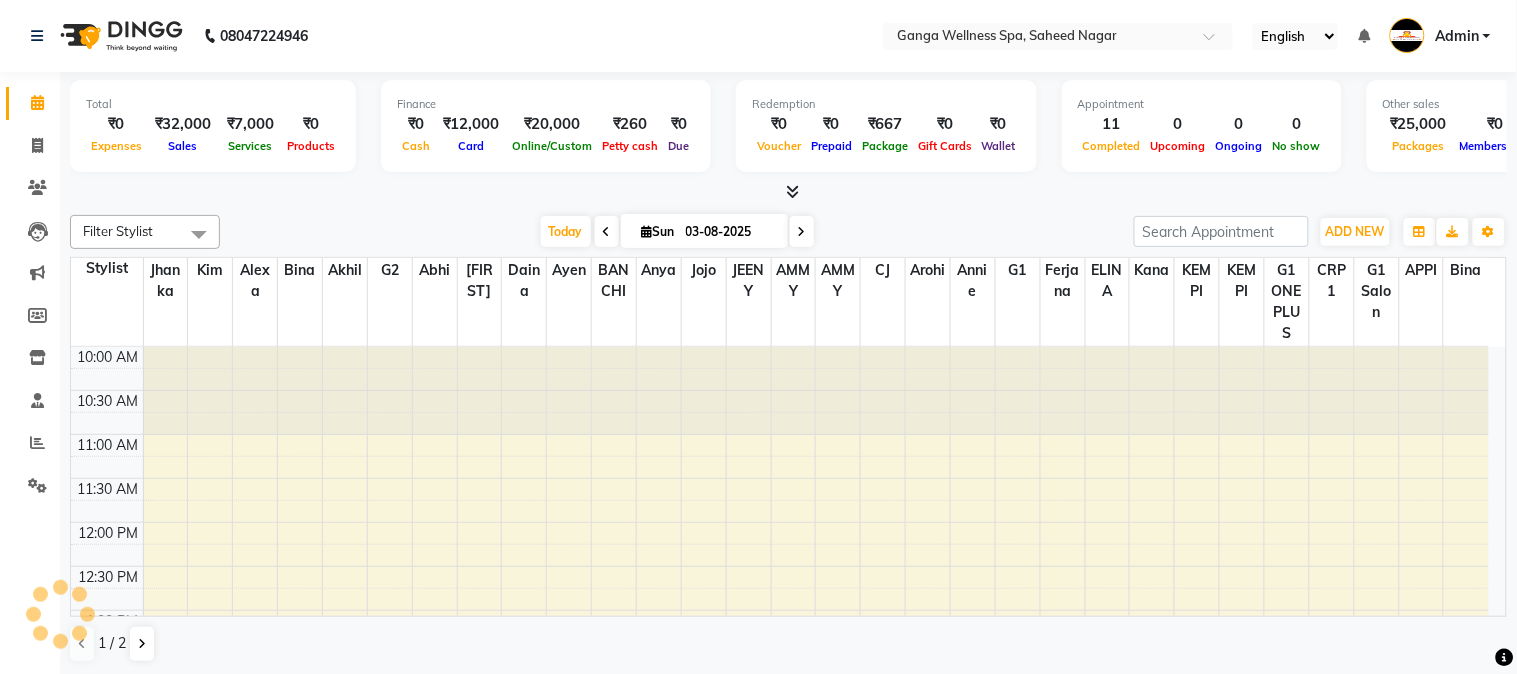 scroll, scrollTop: 355, scrollLeft: 0, axis: vertical 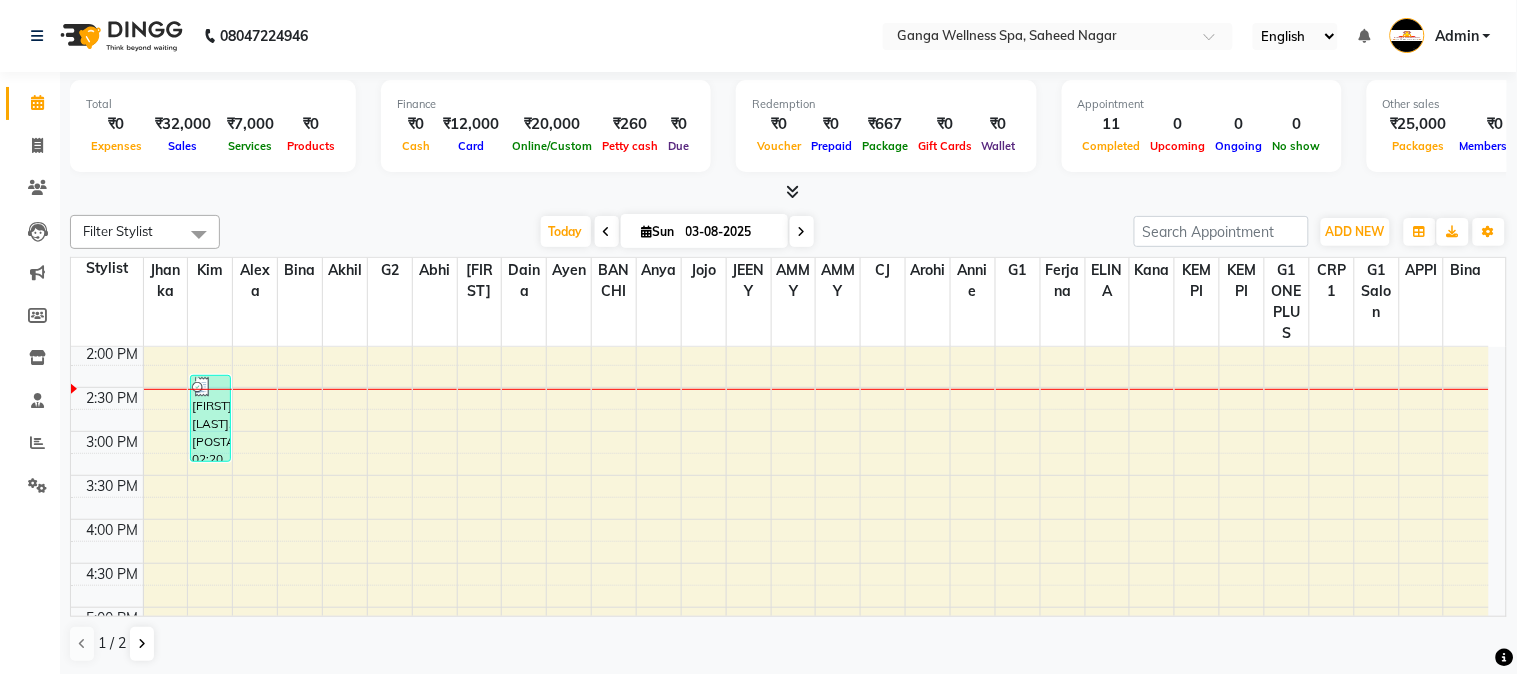 click on "Admin" at bounding box center [1440, 36] 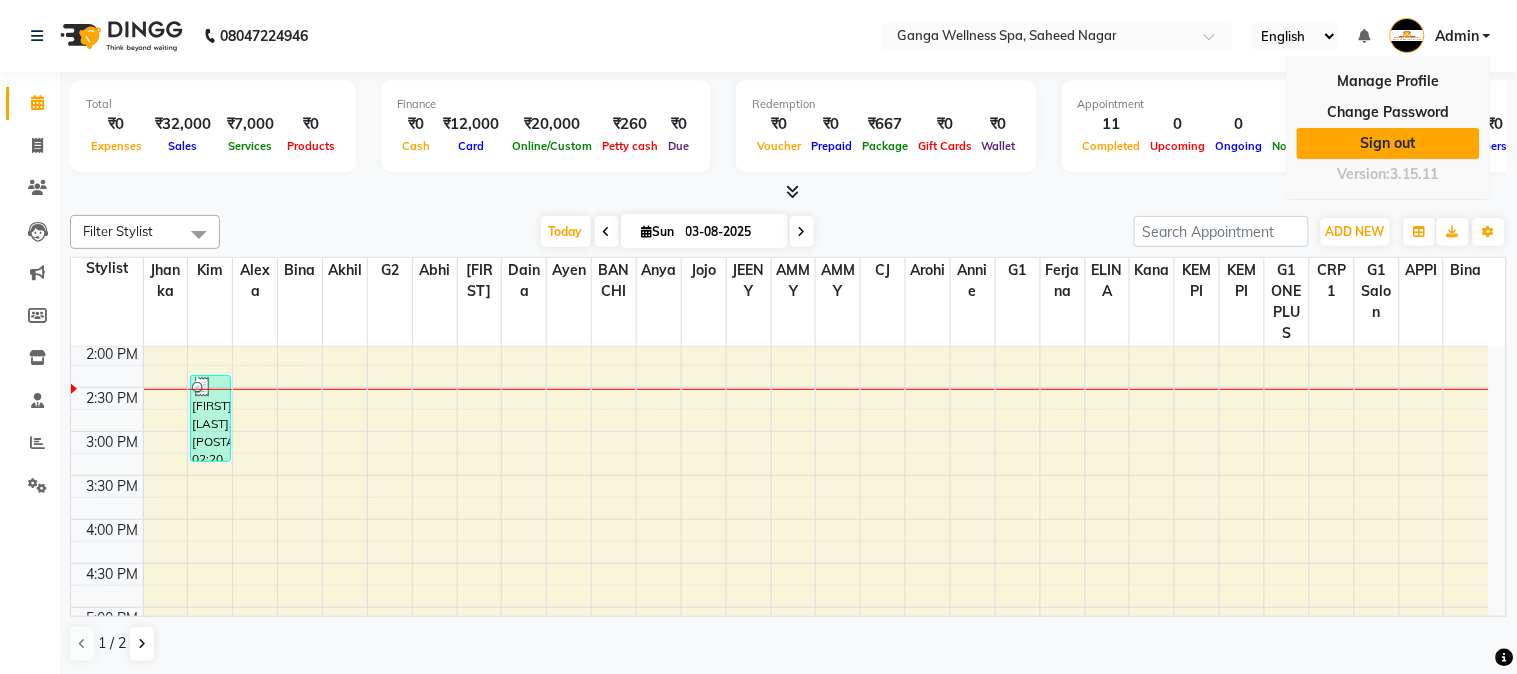 click on "Sign out" at bounding box center [1388, 143] 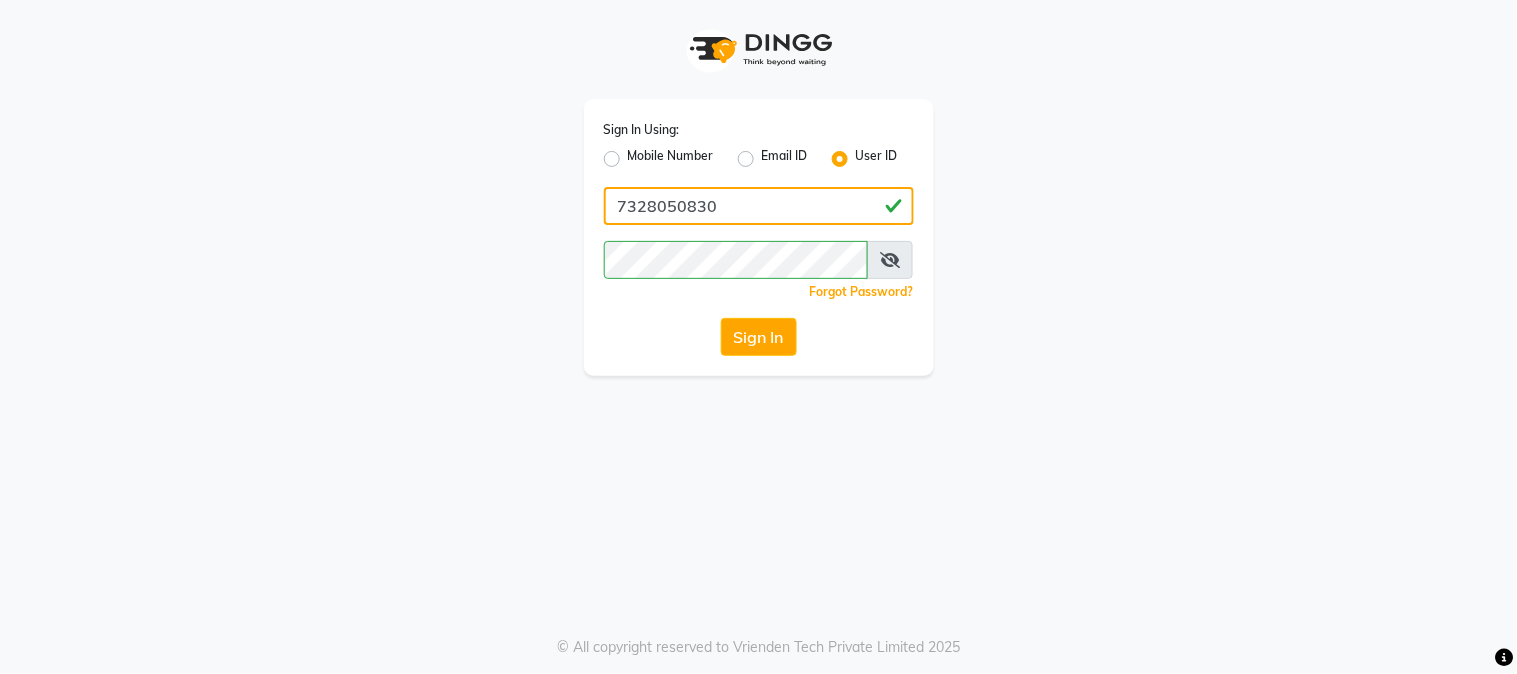 click on "7328050830" 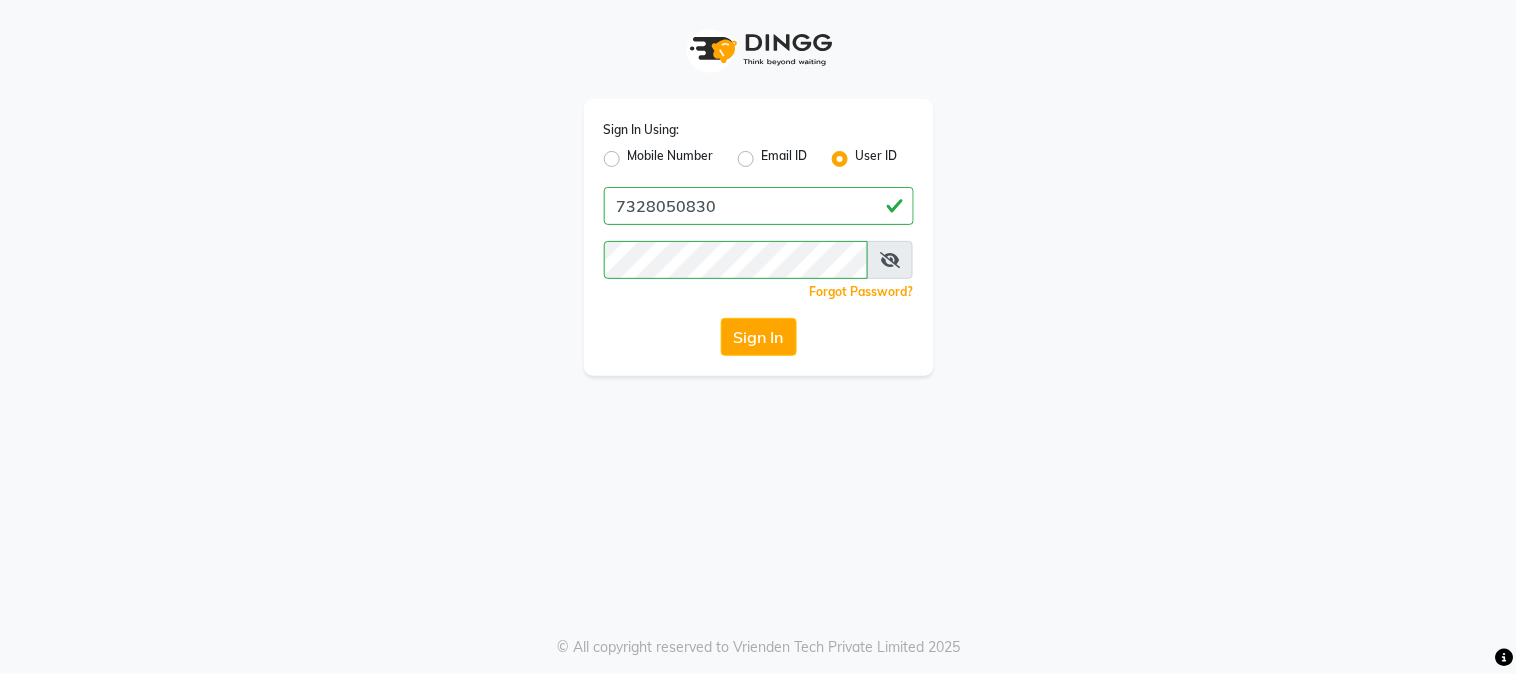 click on "Mobile Number" 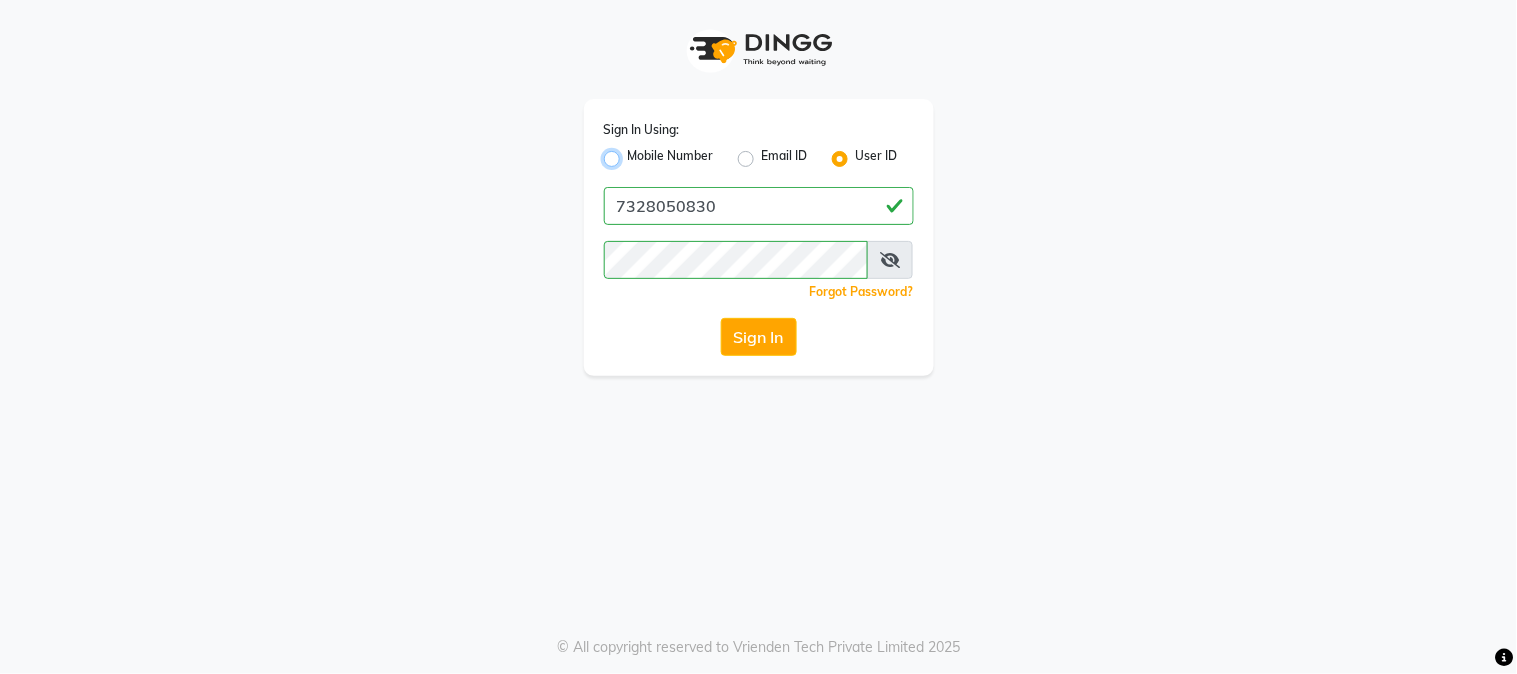radio on "true" 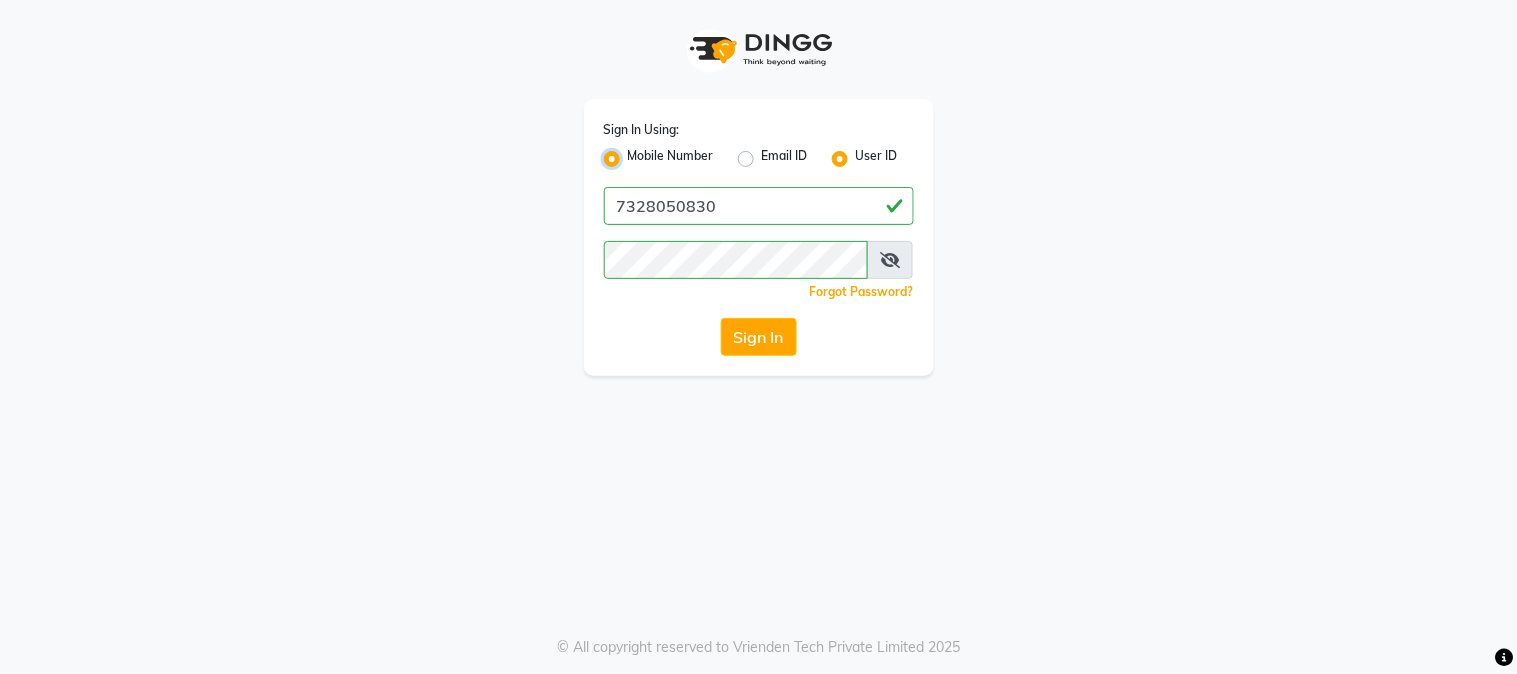 radio on "false" 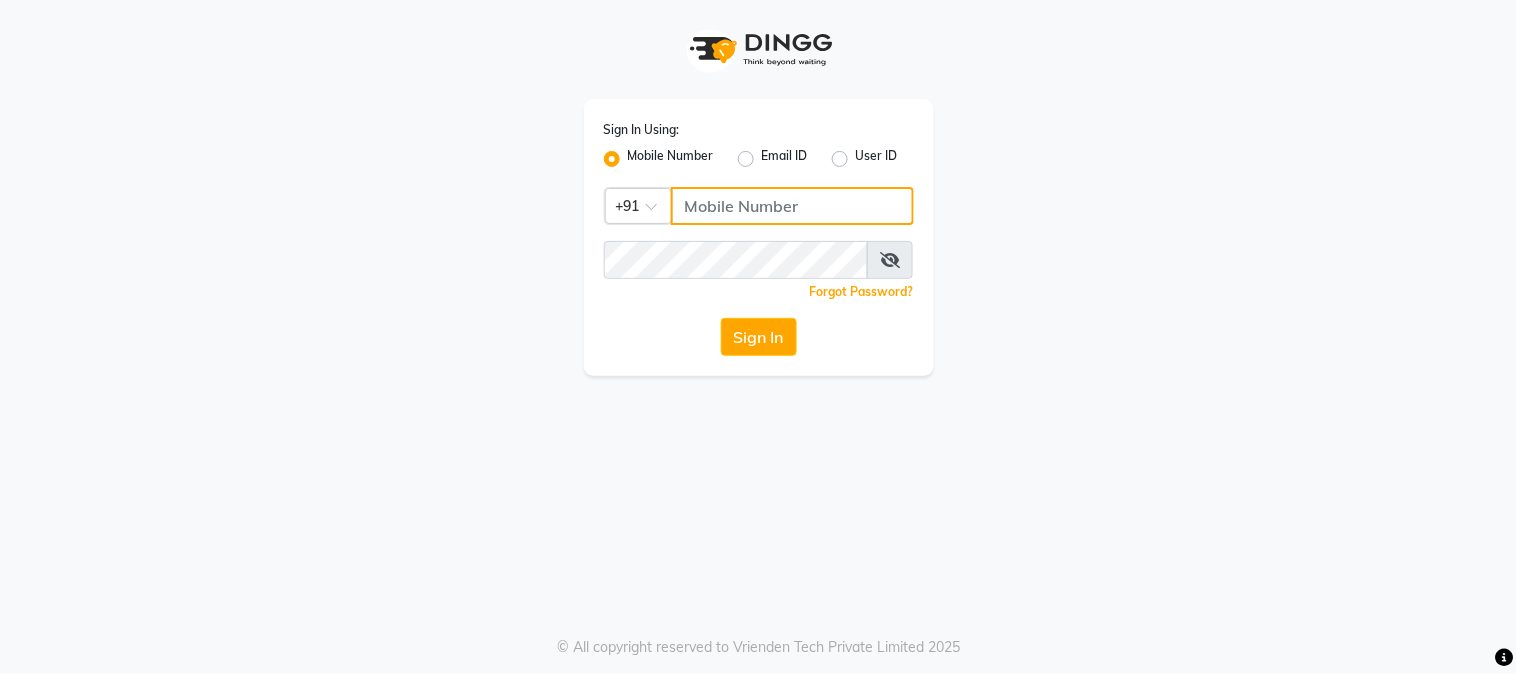 click 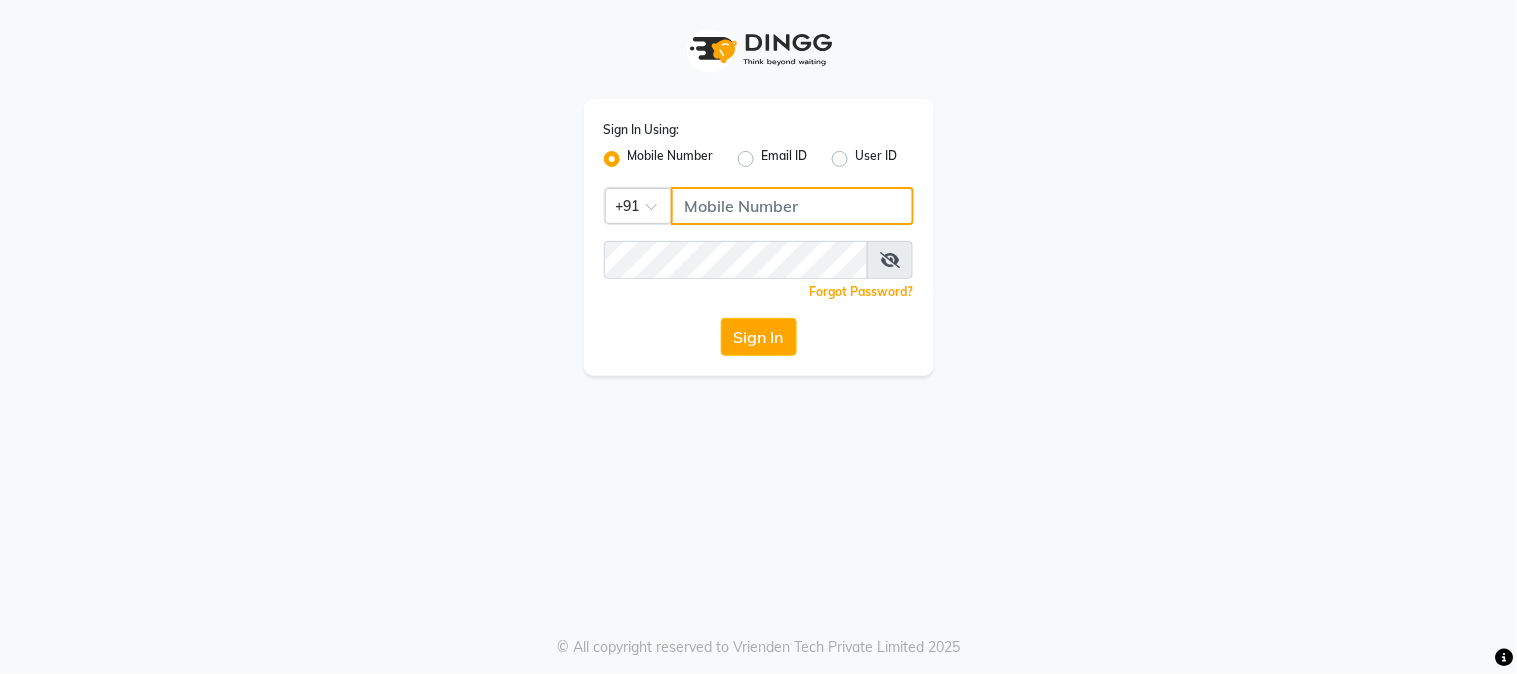 type on "7328050830" 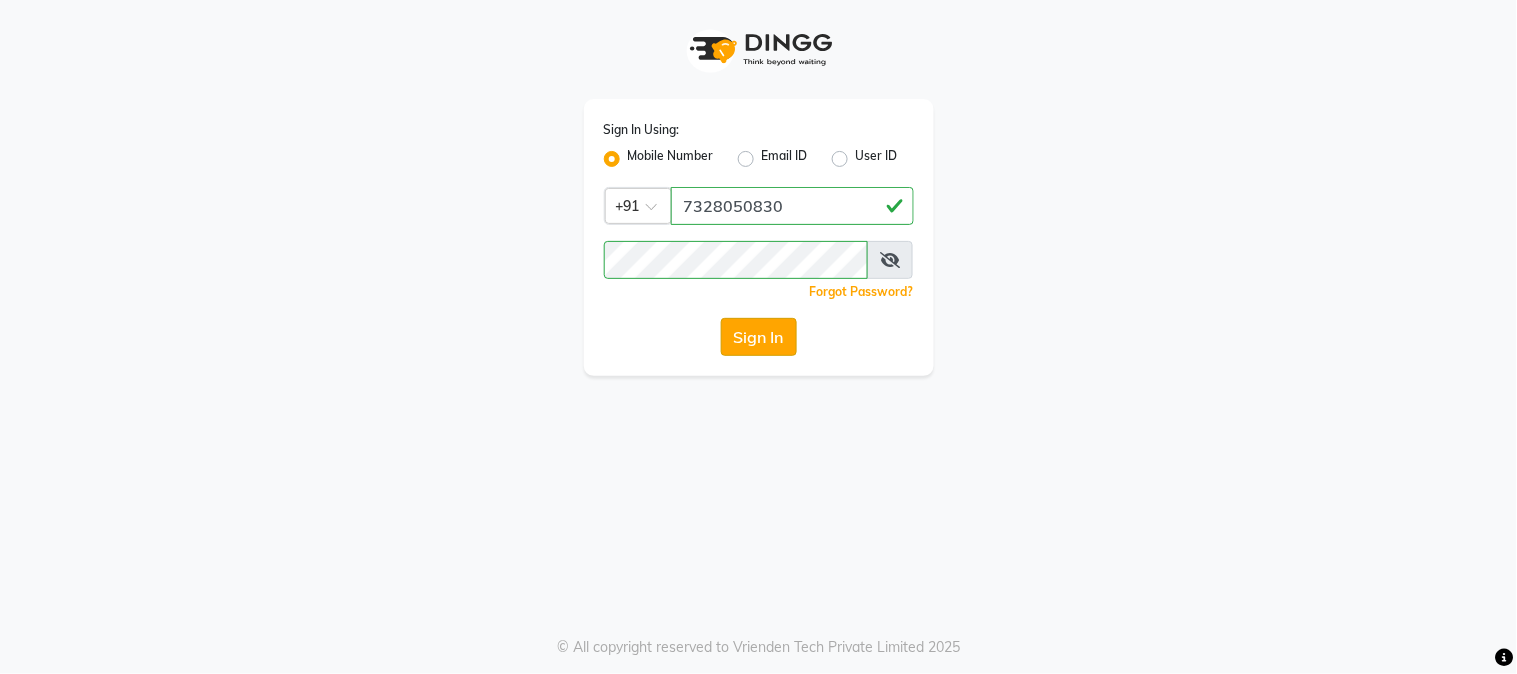 click on "Sign In" 